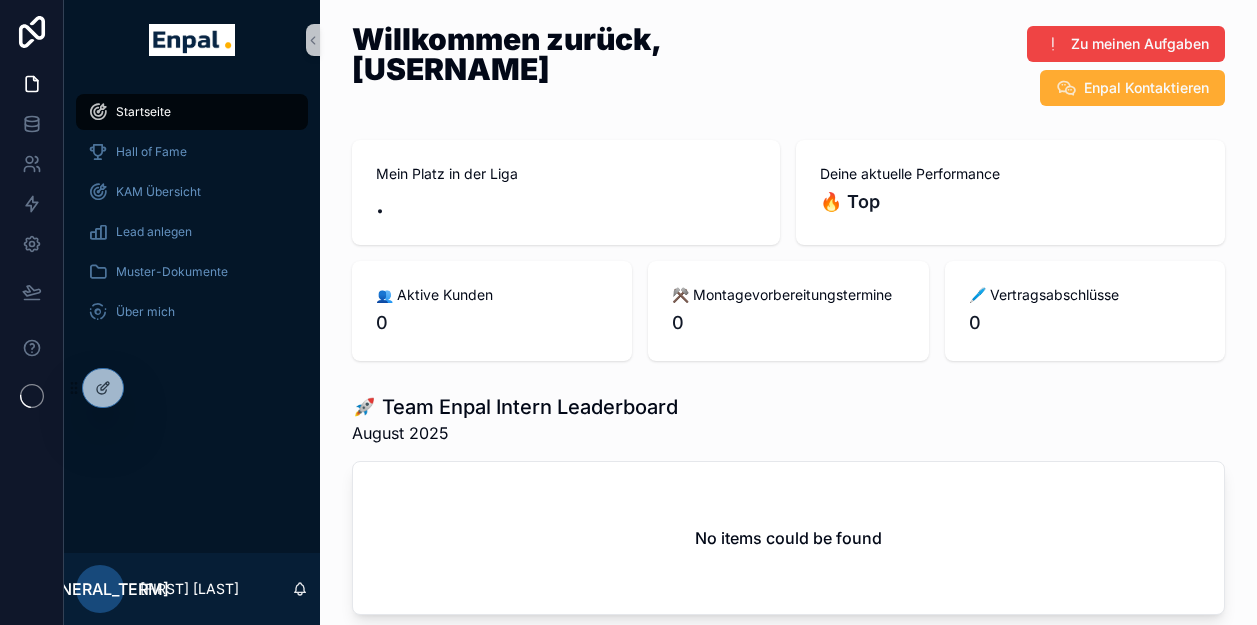 scroll, scrollTop: 0, scrollLeft: 0, axis: both 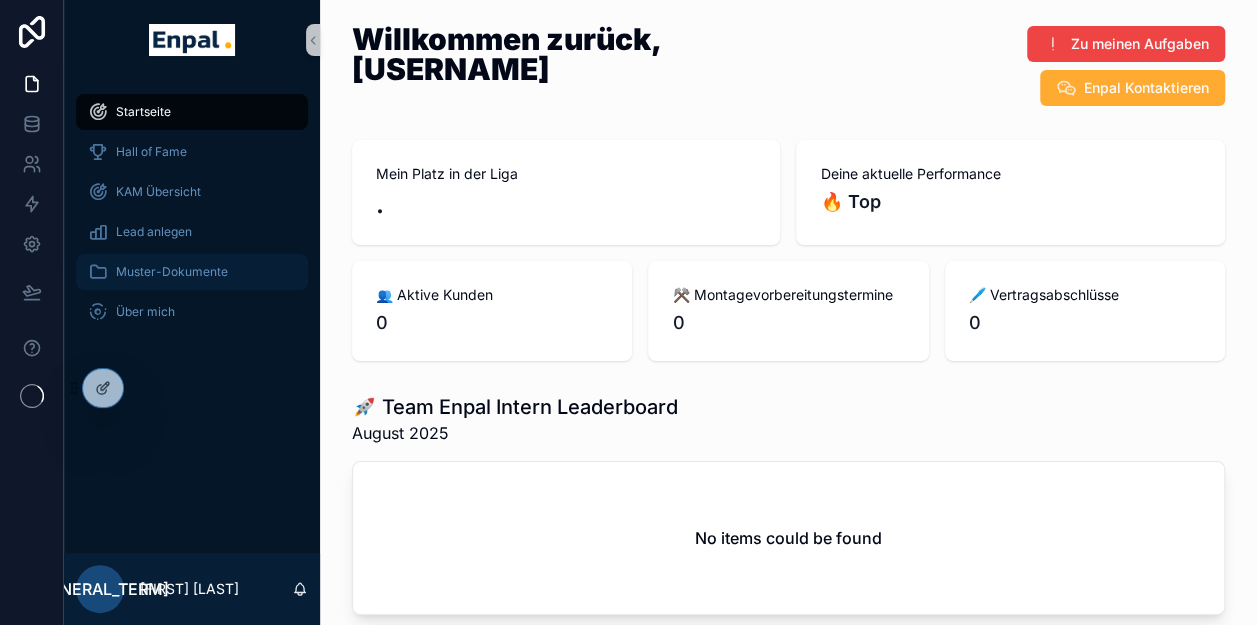 click on "Muster-Dokumente" at bounding box center [172, 272] 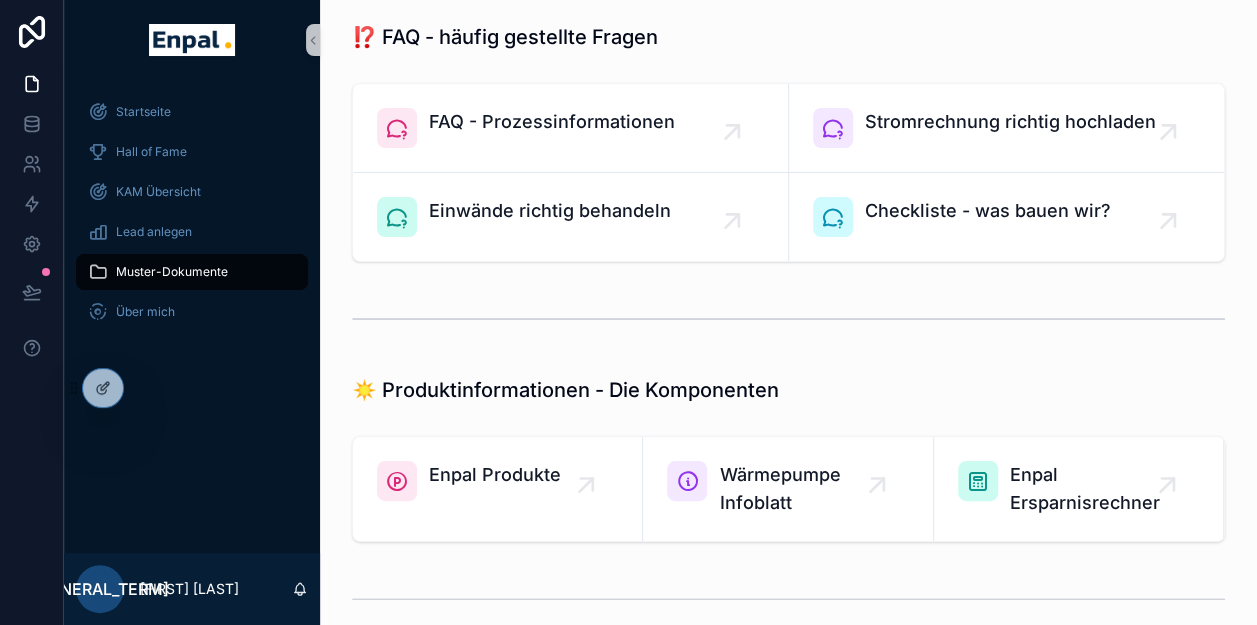 scroll, scrollTop: 903, scrollLeft: 0, axis: vertical 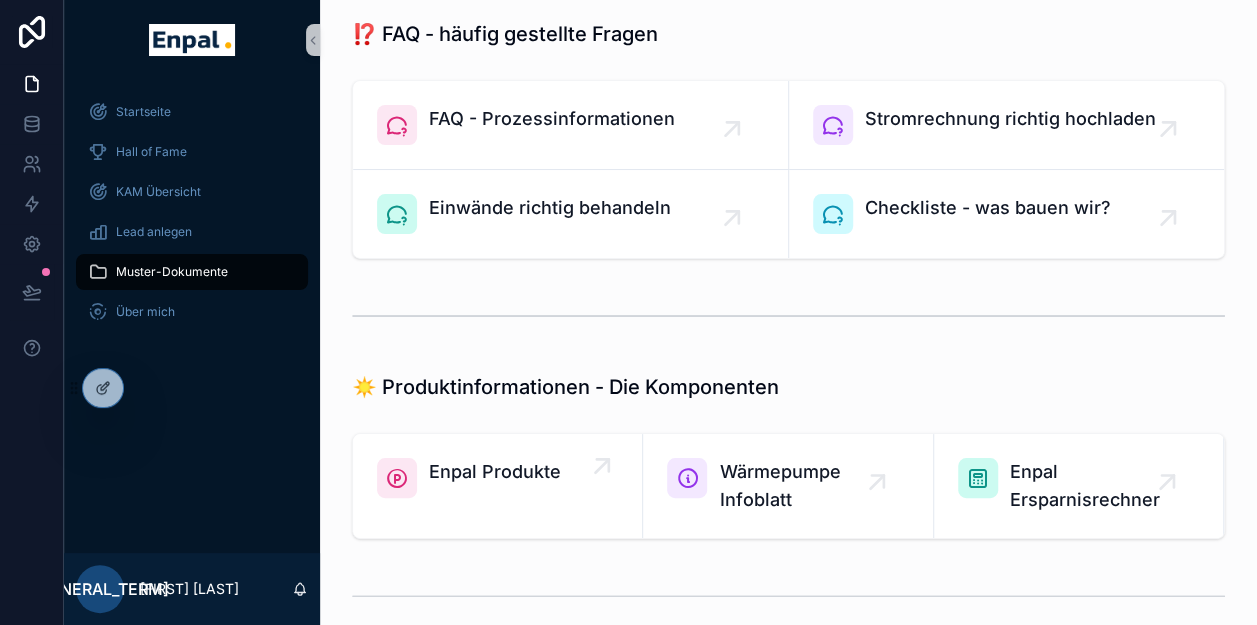 click on "Enpal Produkte" at bounding box center (495, 472) 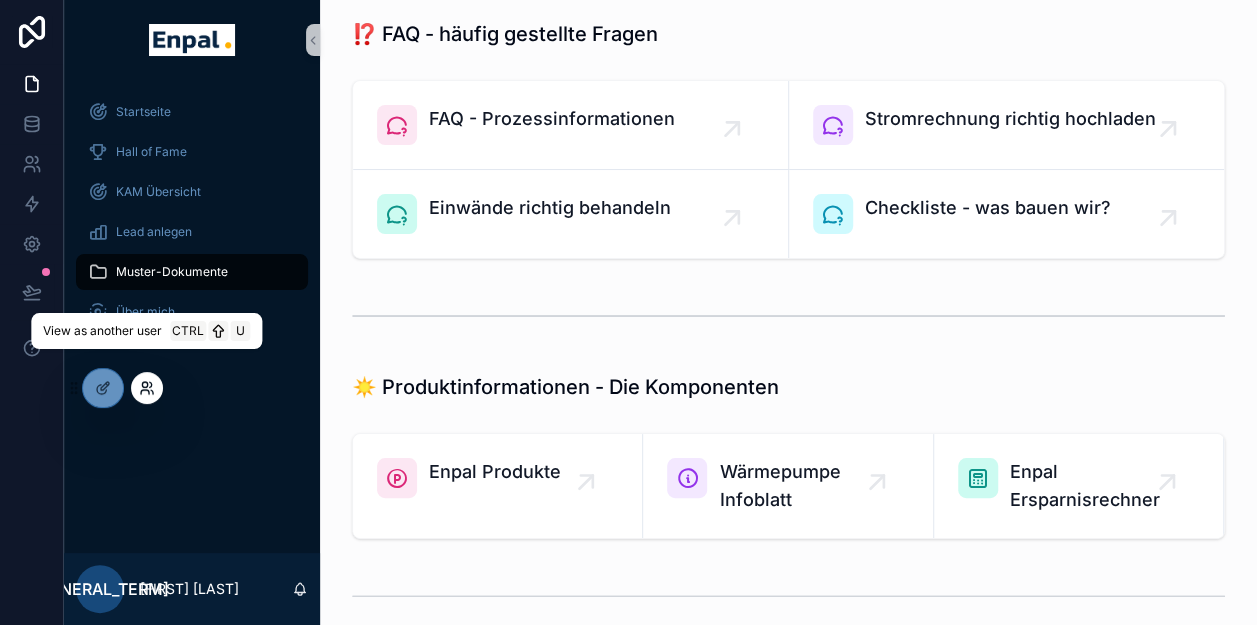 click 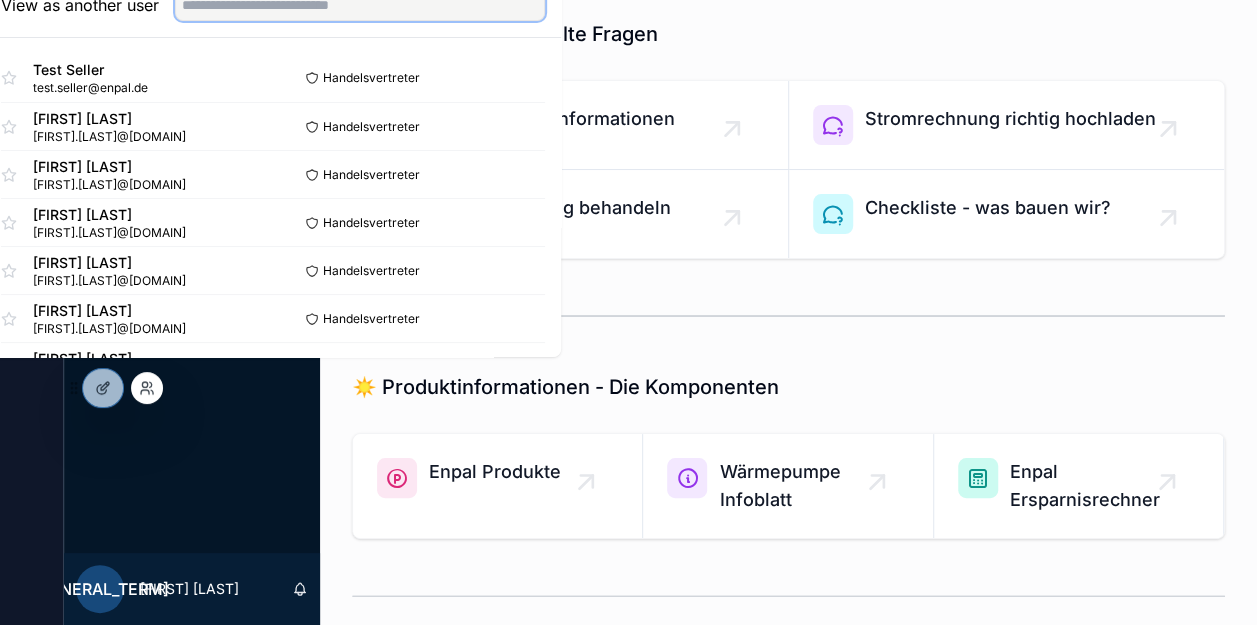 click at bounding box center (360, 5) 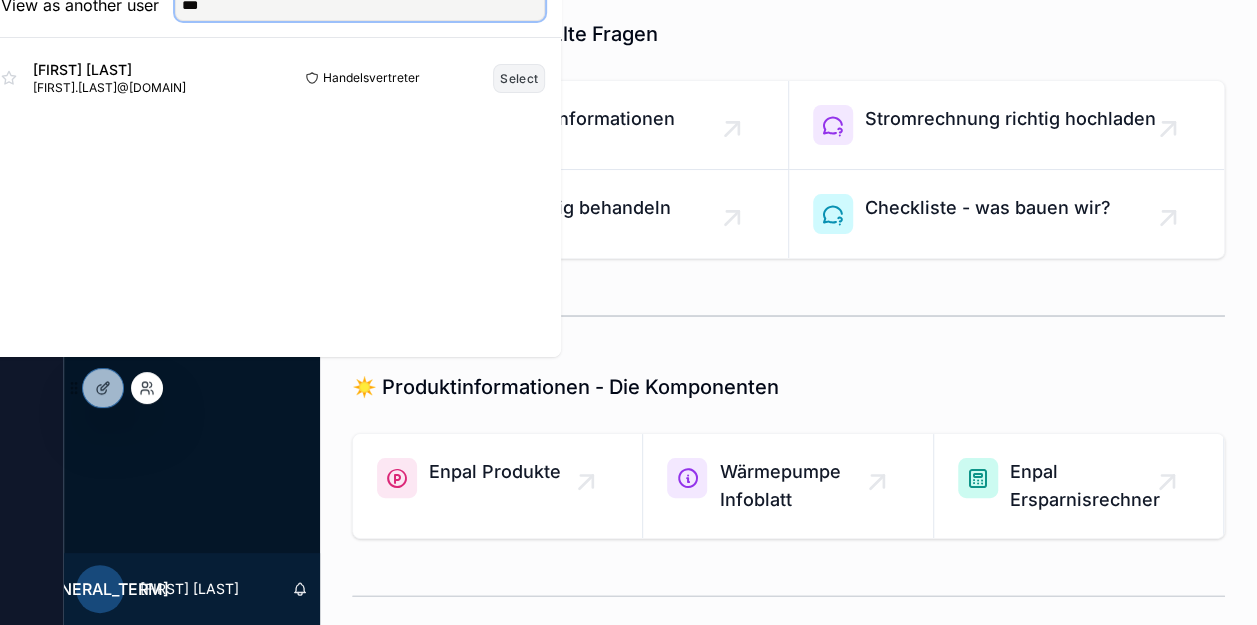 type on "***" 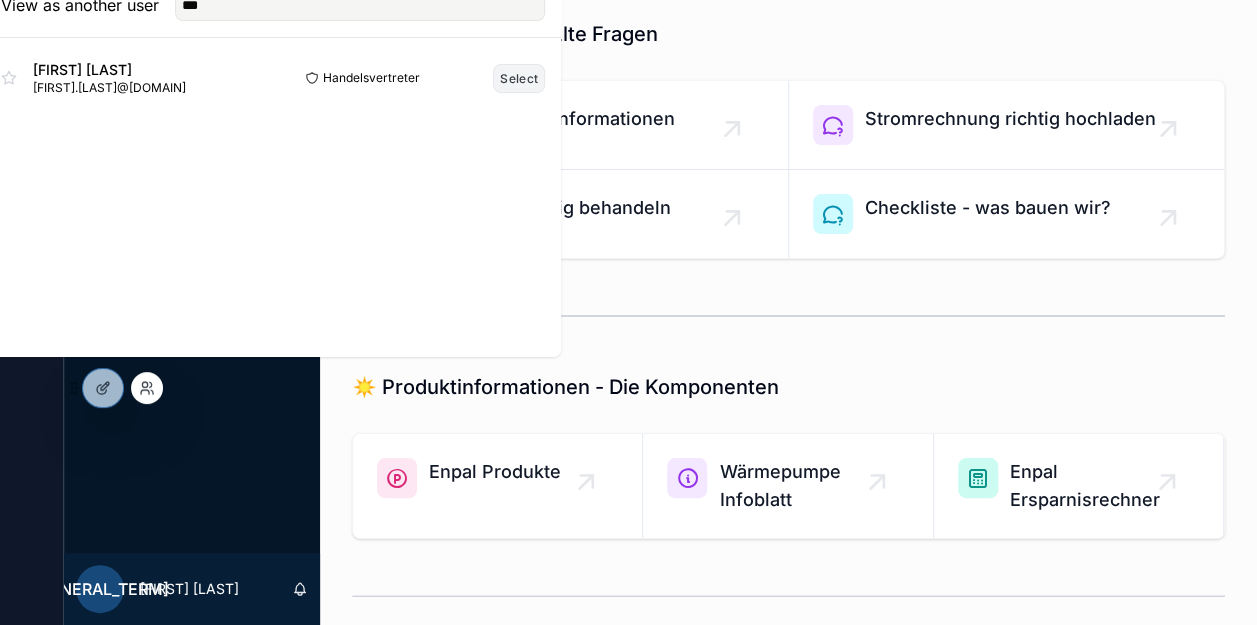 click on "Select" at bounding box center [519, 78] 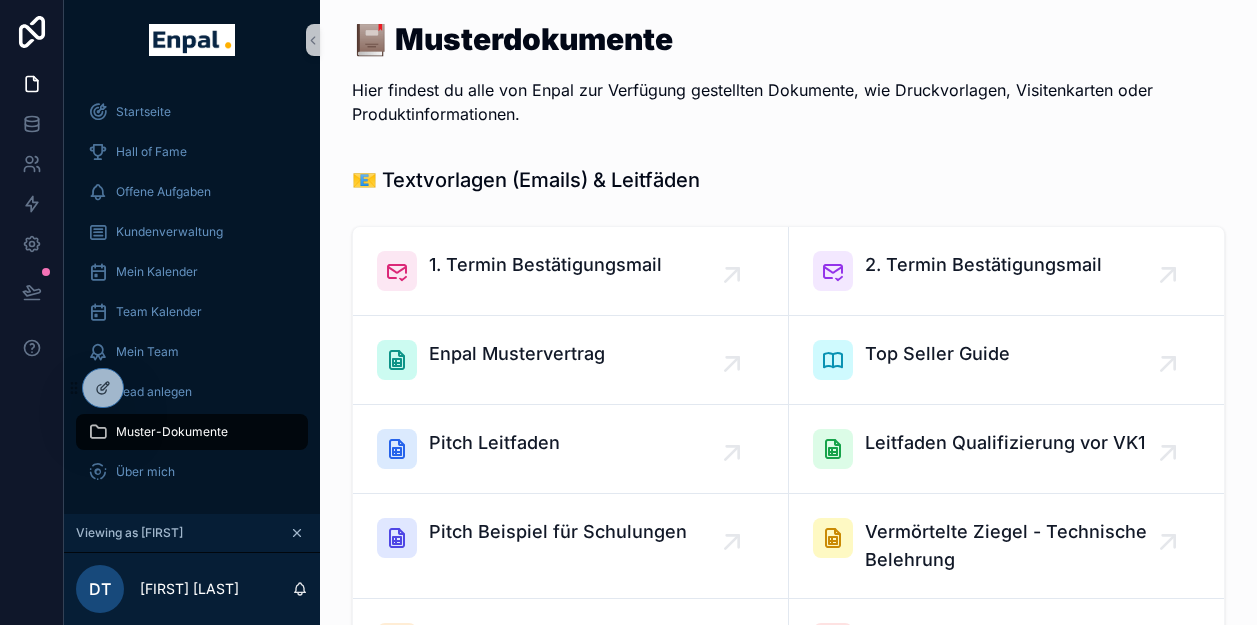 scroll, scrollTop: 0, scrollLeft: 0, axis: both 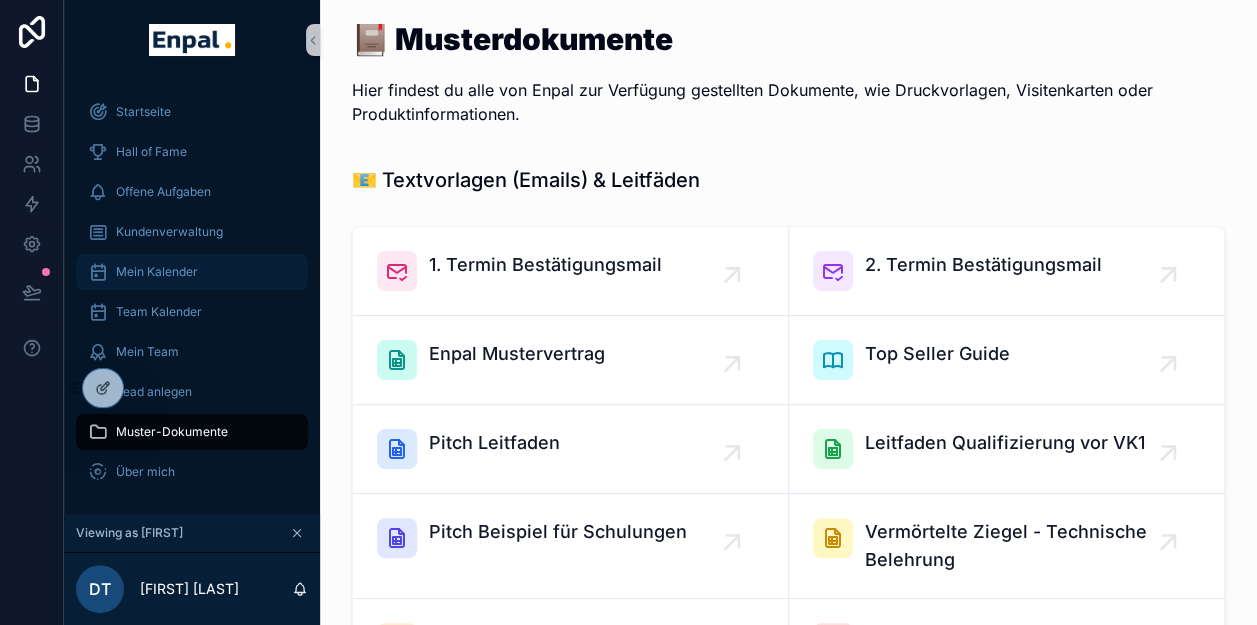 click on "Mein Kalender" at bounding box center (157, 272) 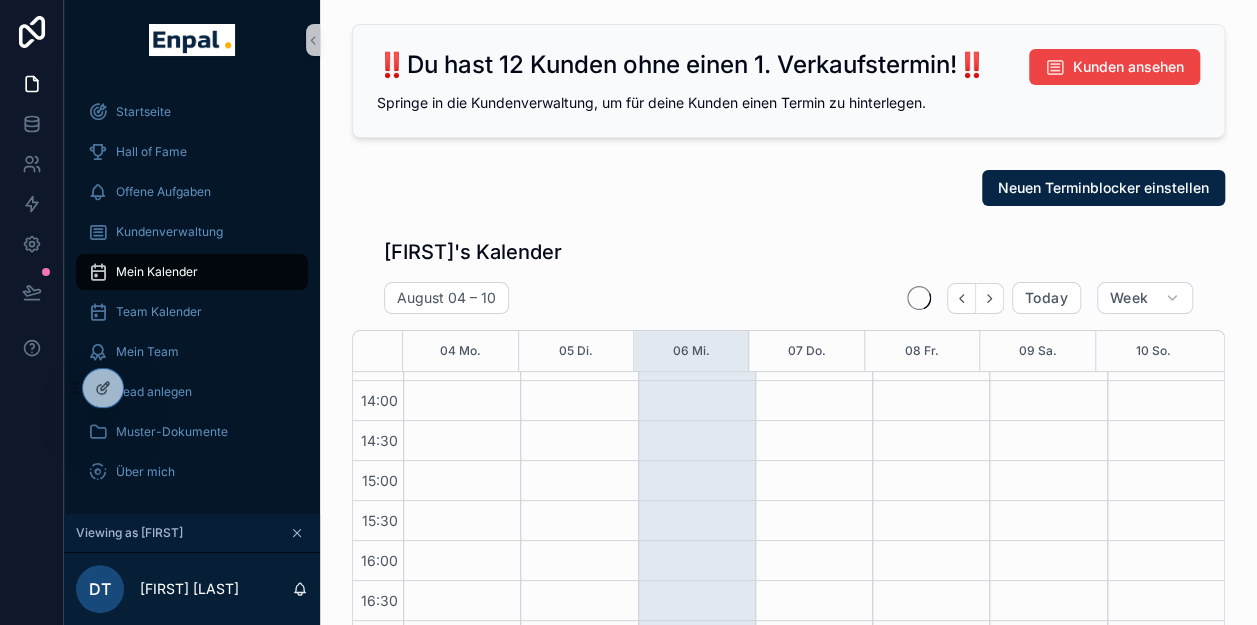 scroll, scrollTop: 630, scrollLeft: 0, axis: vertical 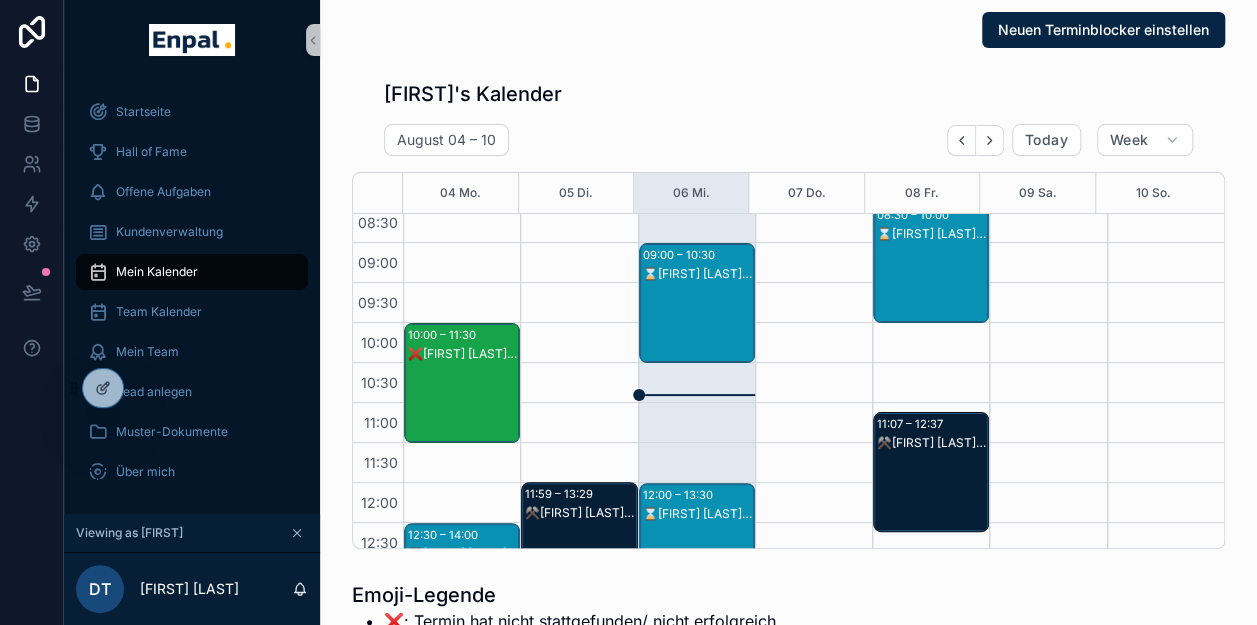drag, startPoint x: 681, startPoint y: 423, endPoint x: 664, endPoint y: 262, distance: 161.89503 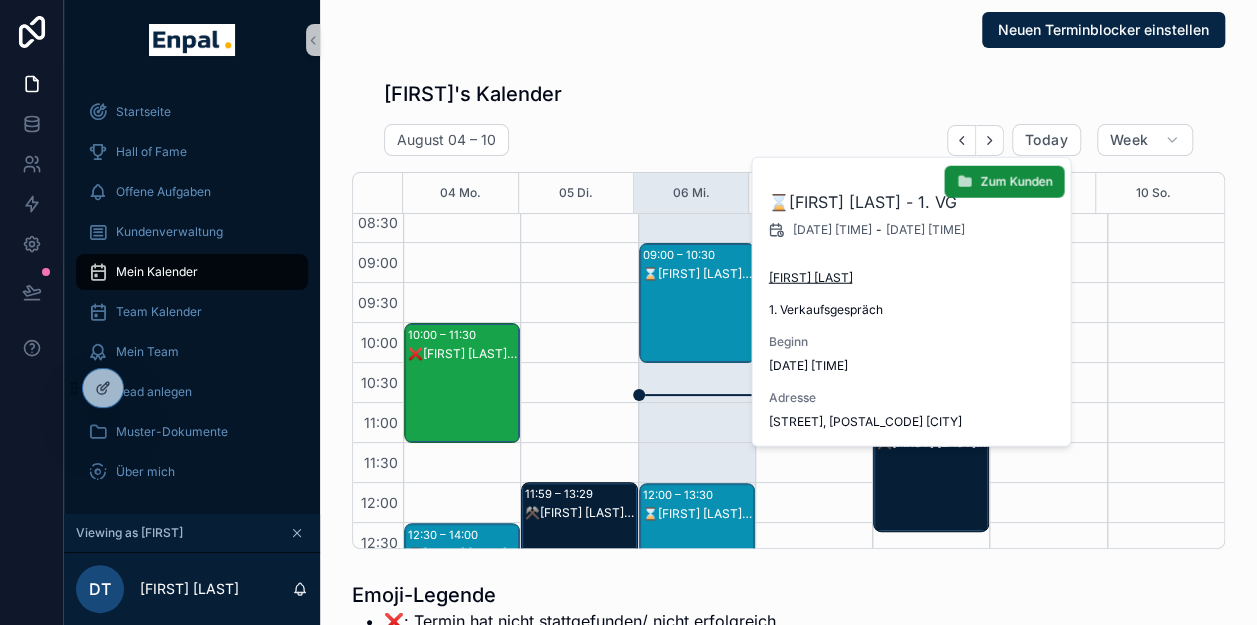click on "[FIRST] [LAST]" at bounding box center (810, 278) 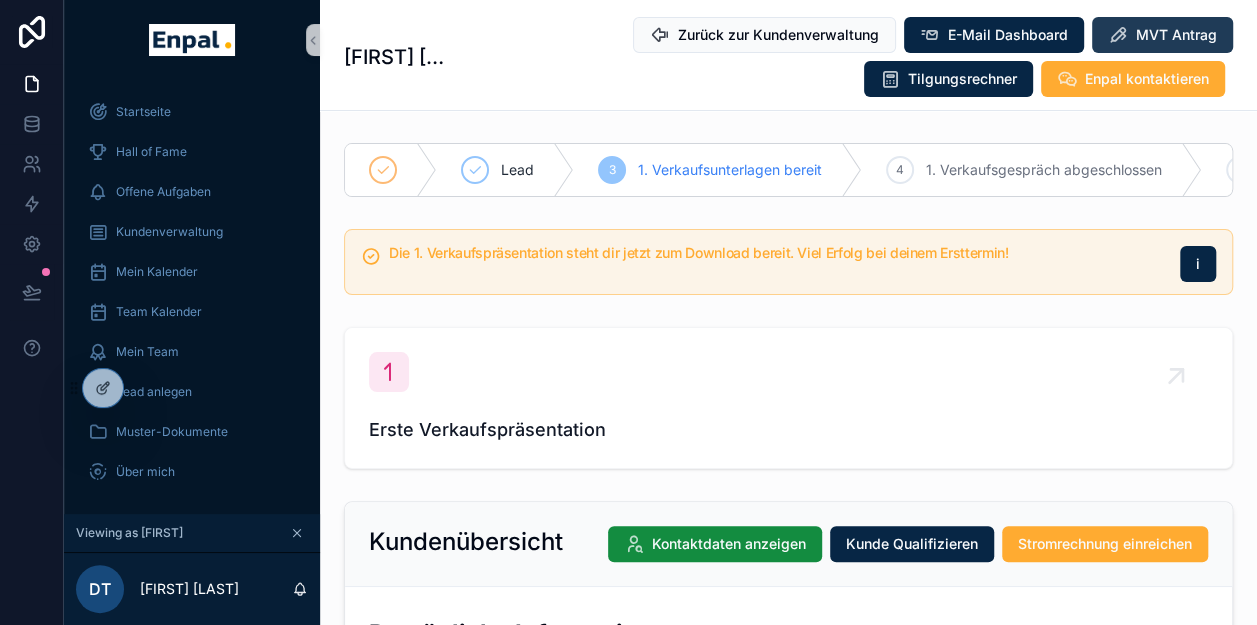 click on "MVT Antrag" at bounding box center (1176, 35) 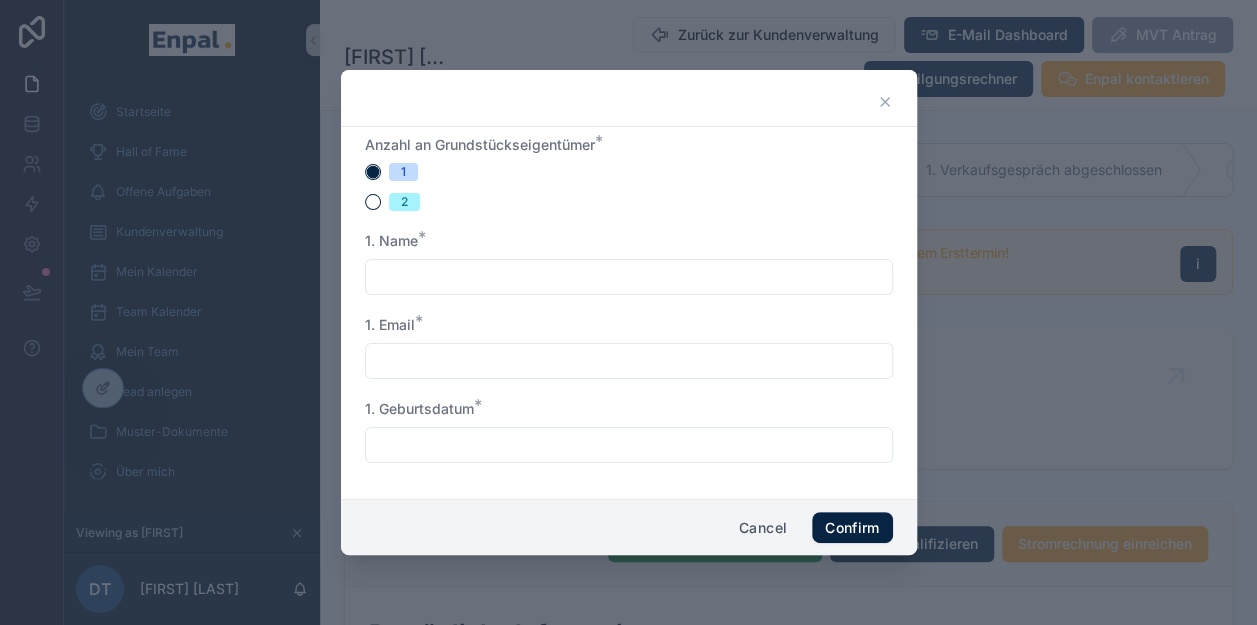 click at bounding box center (629, 277) 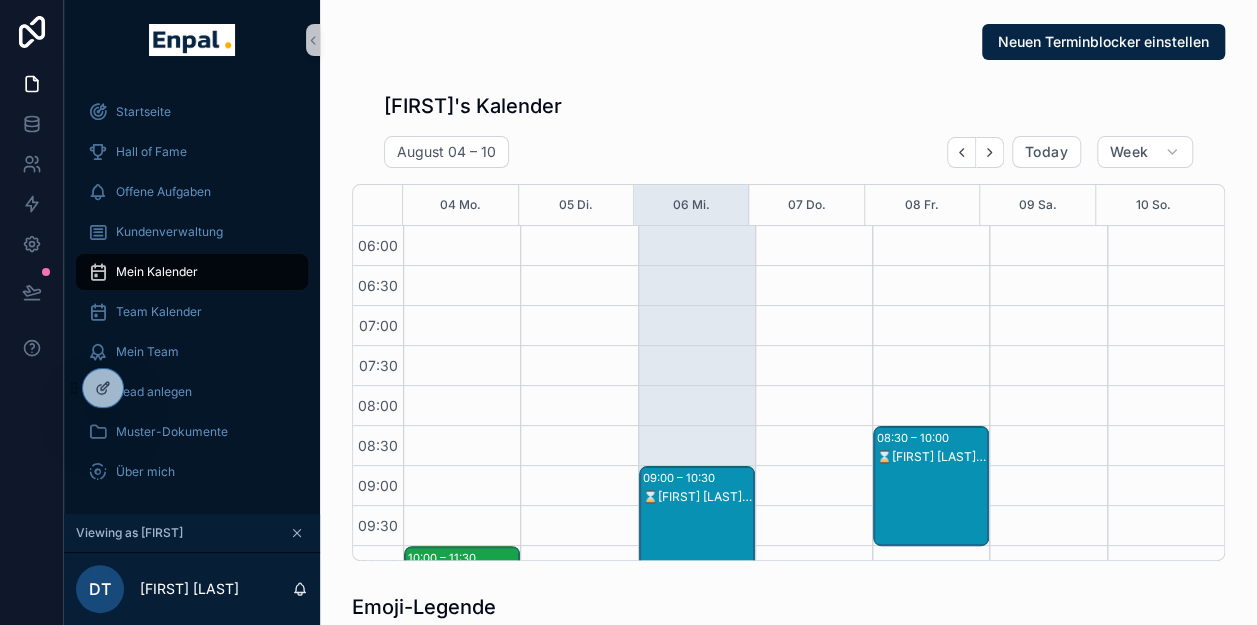scroll, scrollTop: 480, scrollLeft: 0, axis: vertical 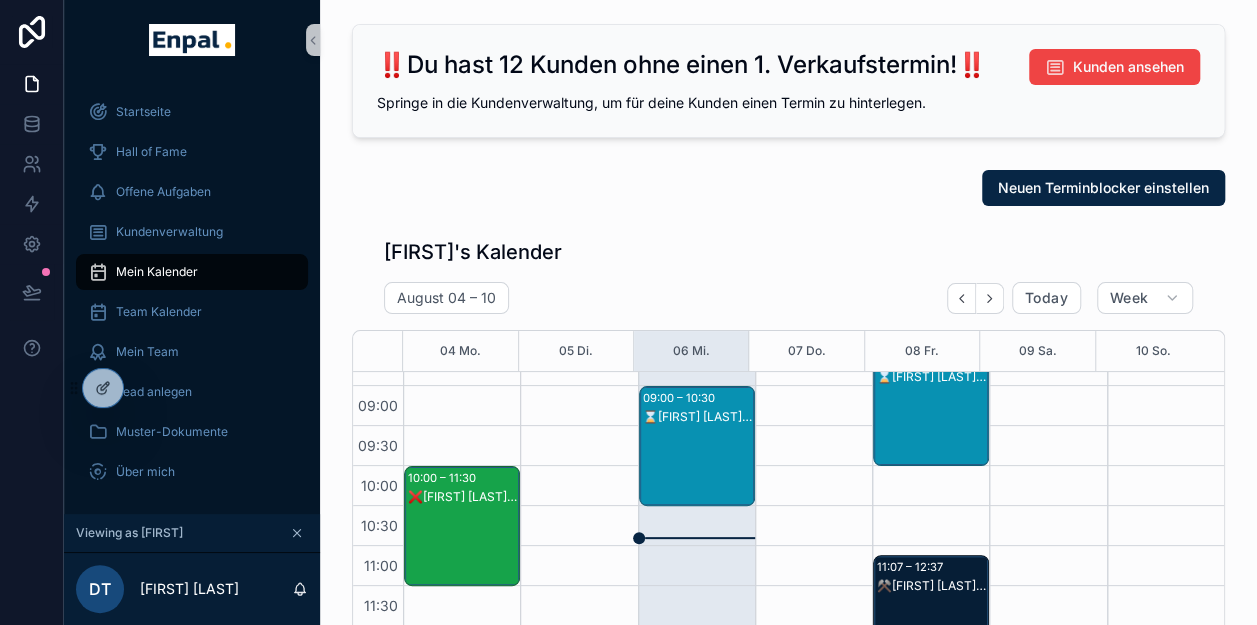 click on "⌛Ulrich Helwes - 1. VG" at bounding box center (698, 417) 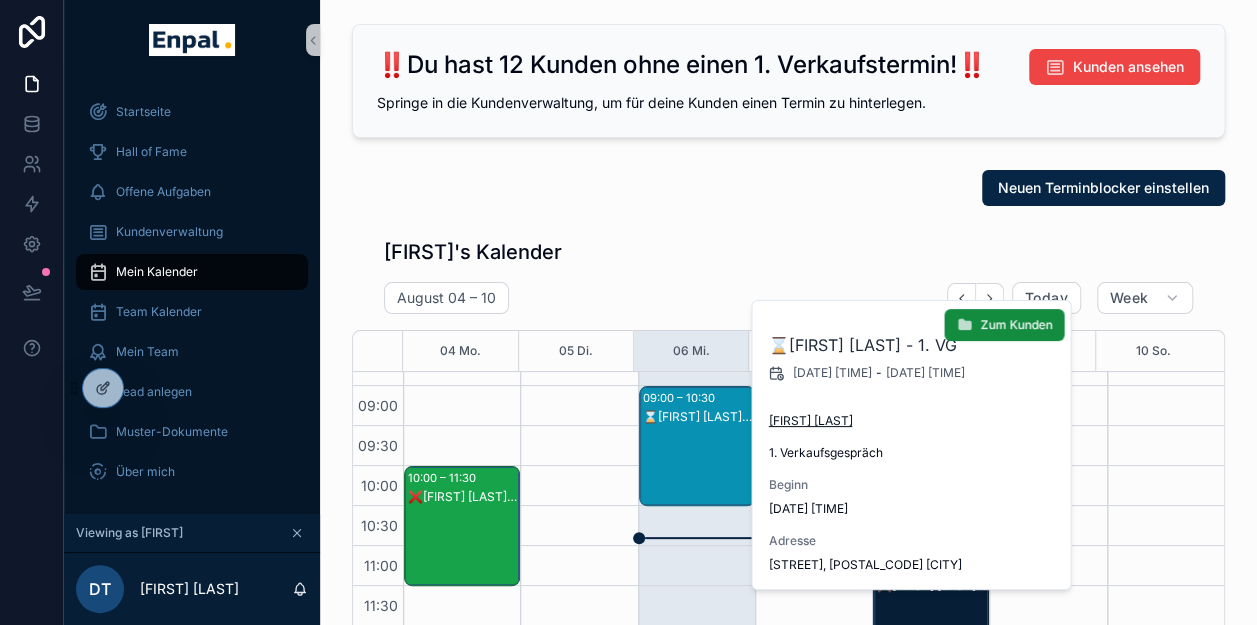 click on "[FIRST] [LAST]" at bounding box center (810, 421) 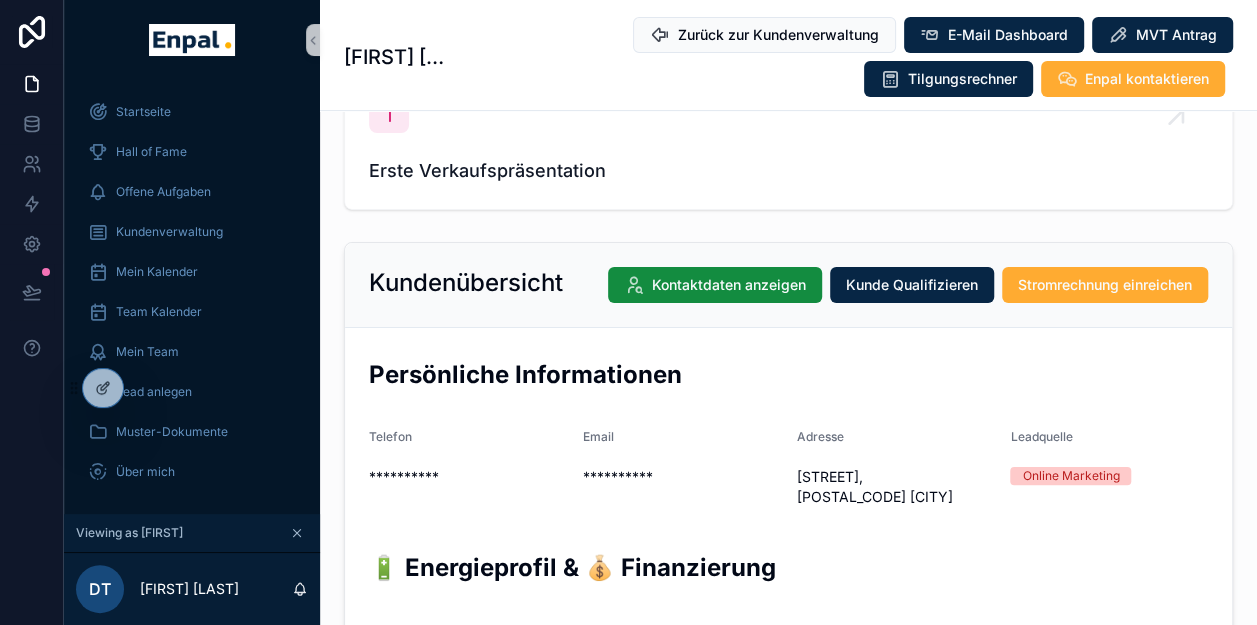 scroll, scrollTop: 170, scrollLeft: 0, axis: vertical 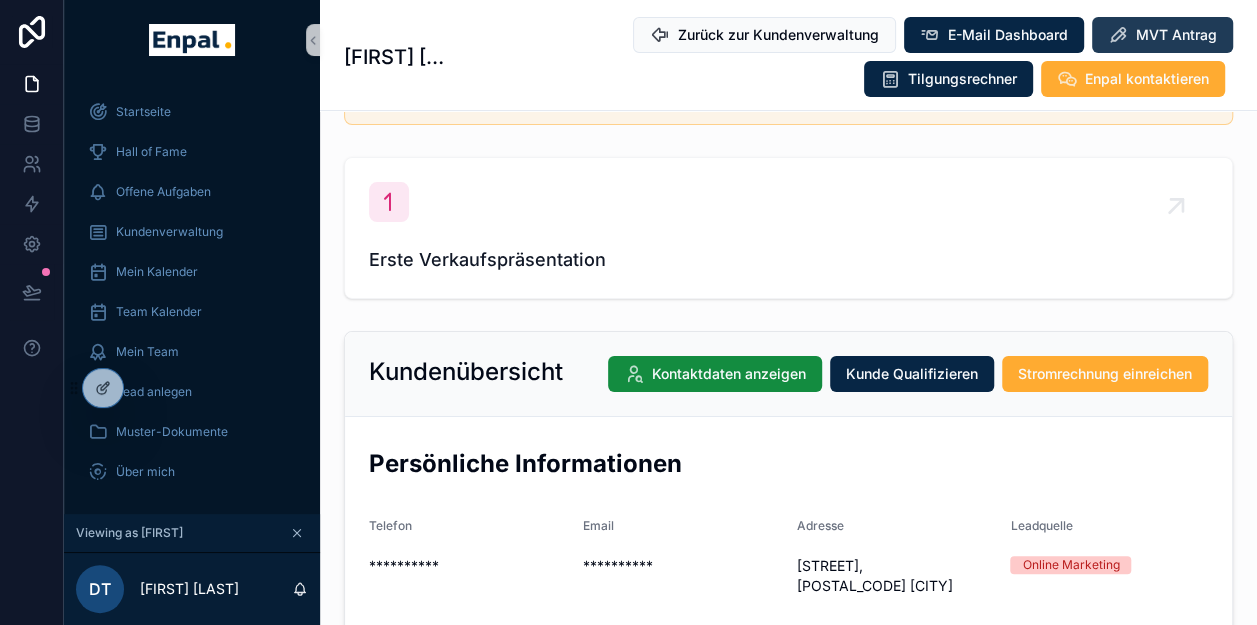 click on "MVT Antrag" at bounding box center (1176, 35) 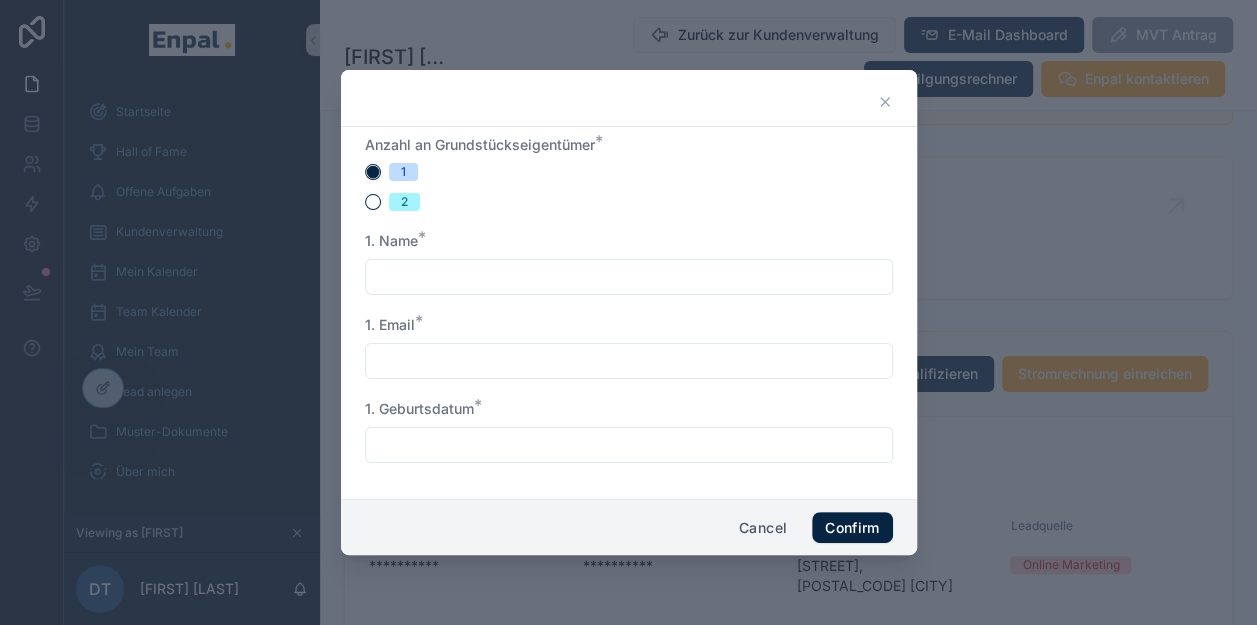 click at bounding box center (629, 277) 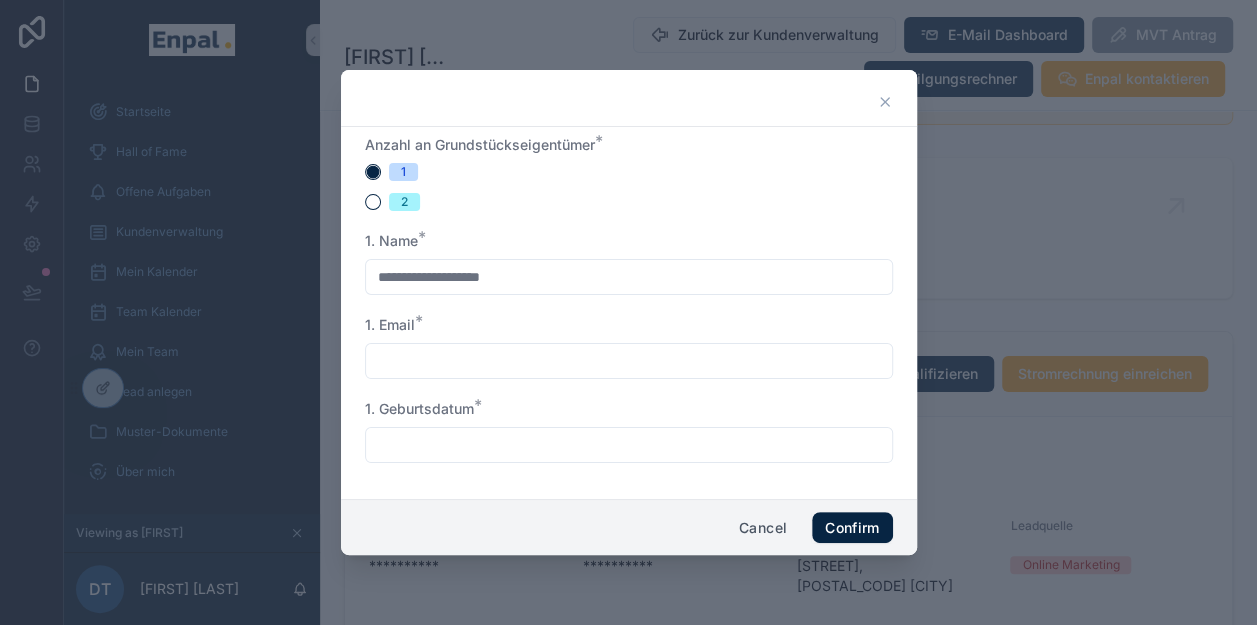 type on "**********" 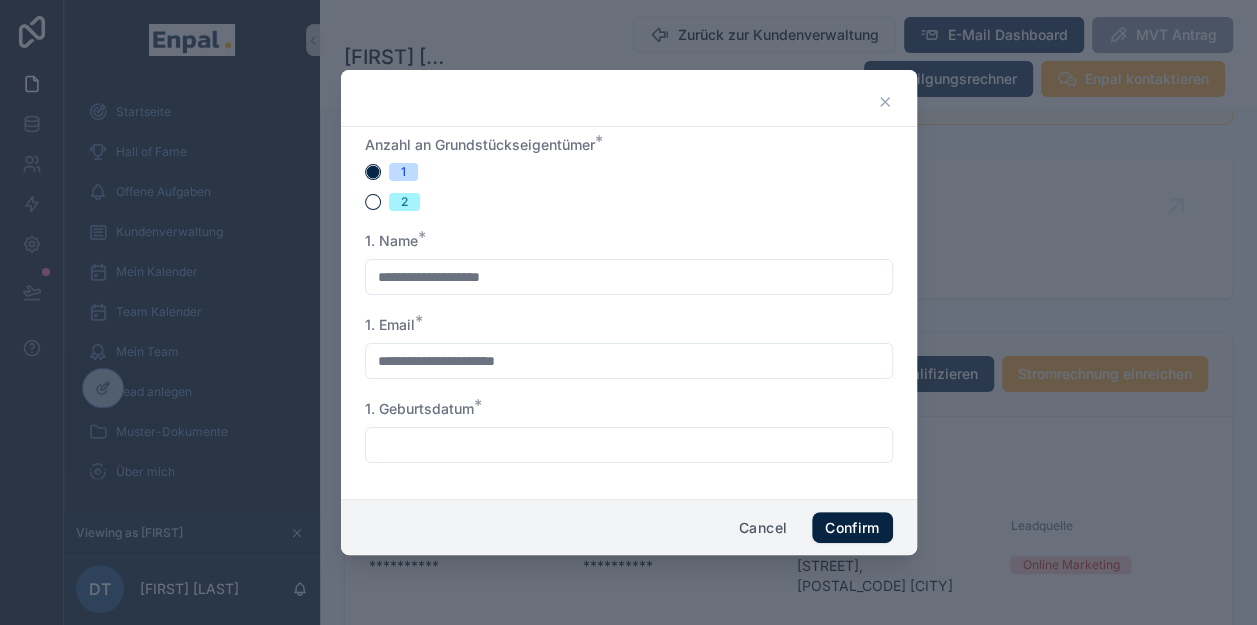 type on "**********" 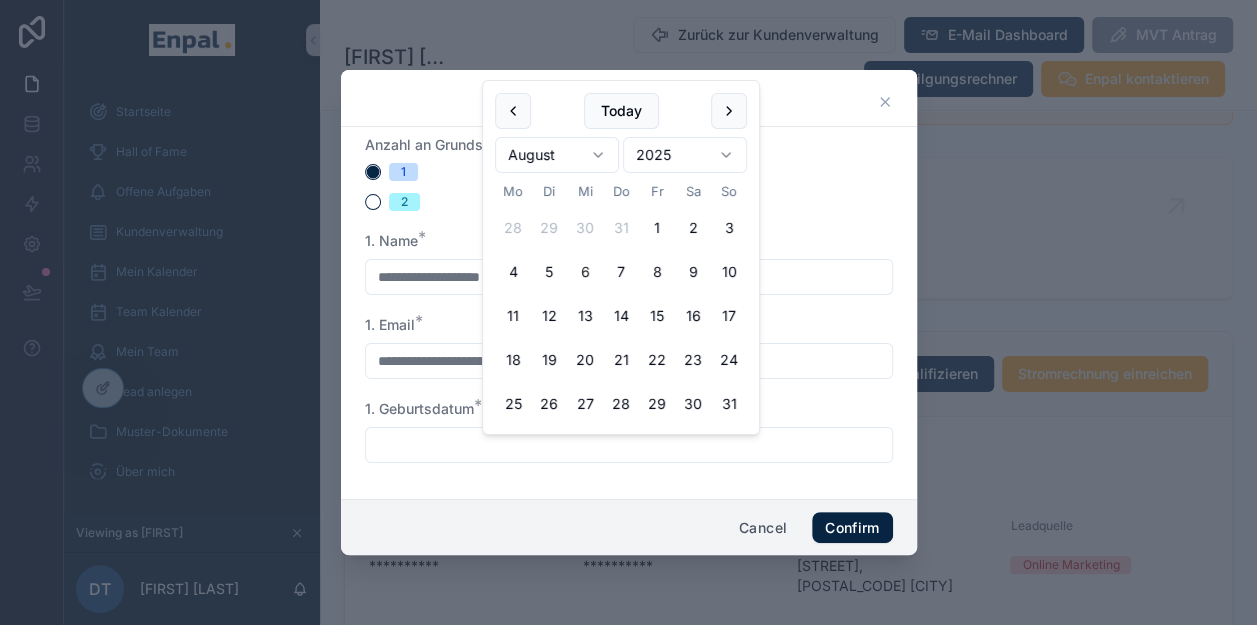 click on "1. Email *" at bounding box center (629, 325) 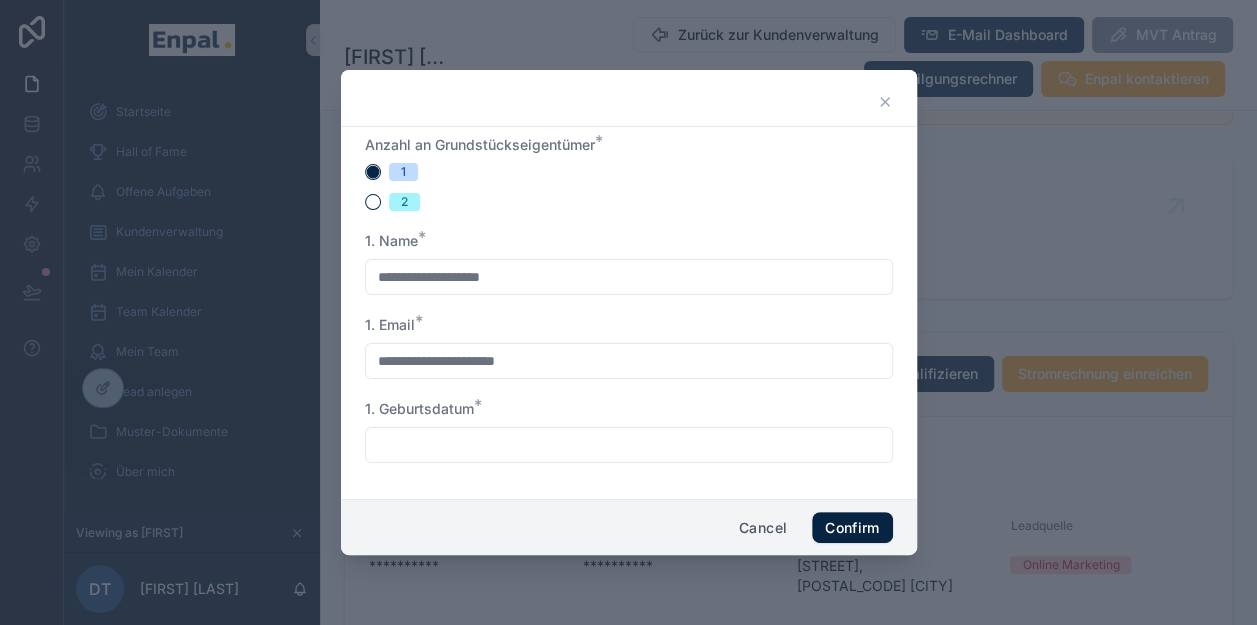 click at bounding box center [629, 445] 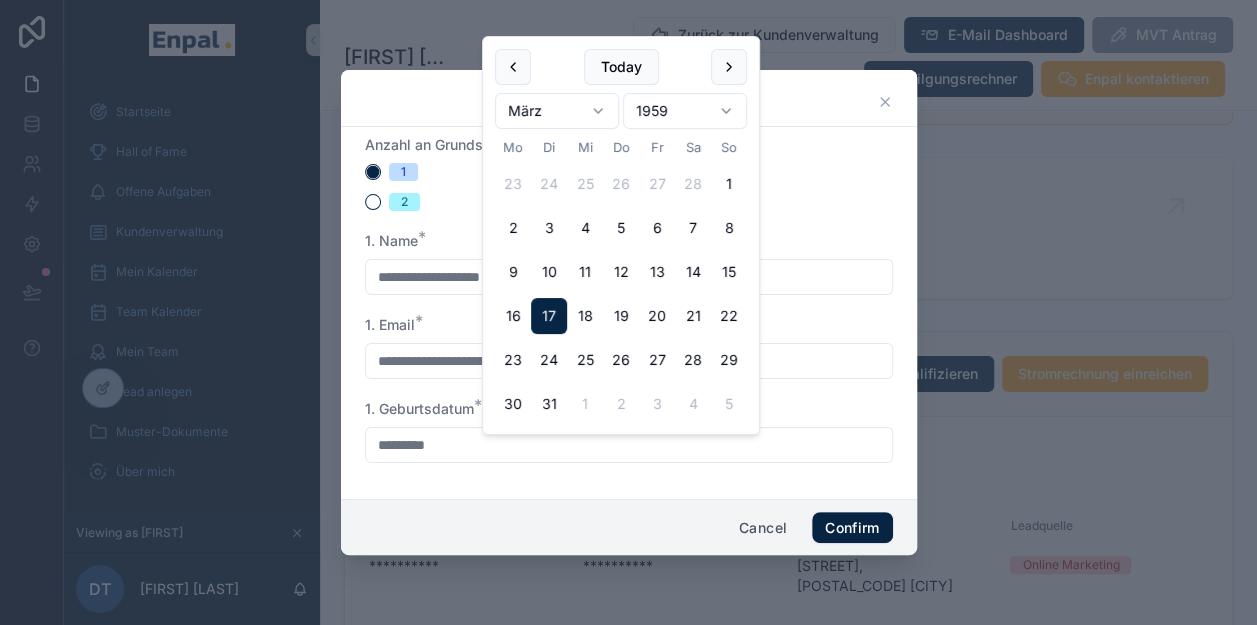 type on "*********" 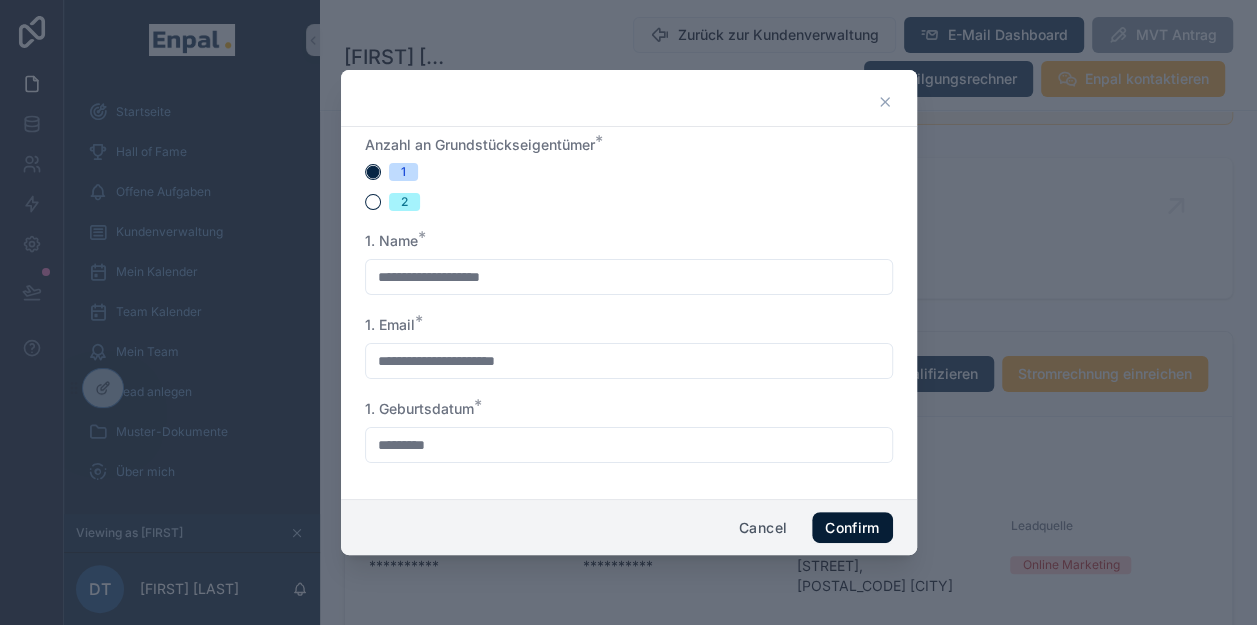click on "Confirm" at bounding box center (852, 528) 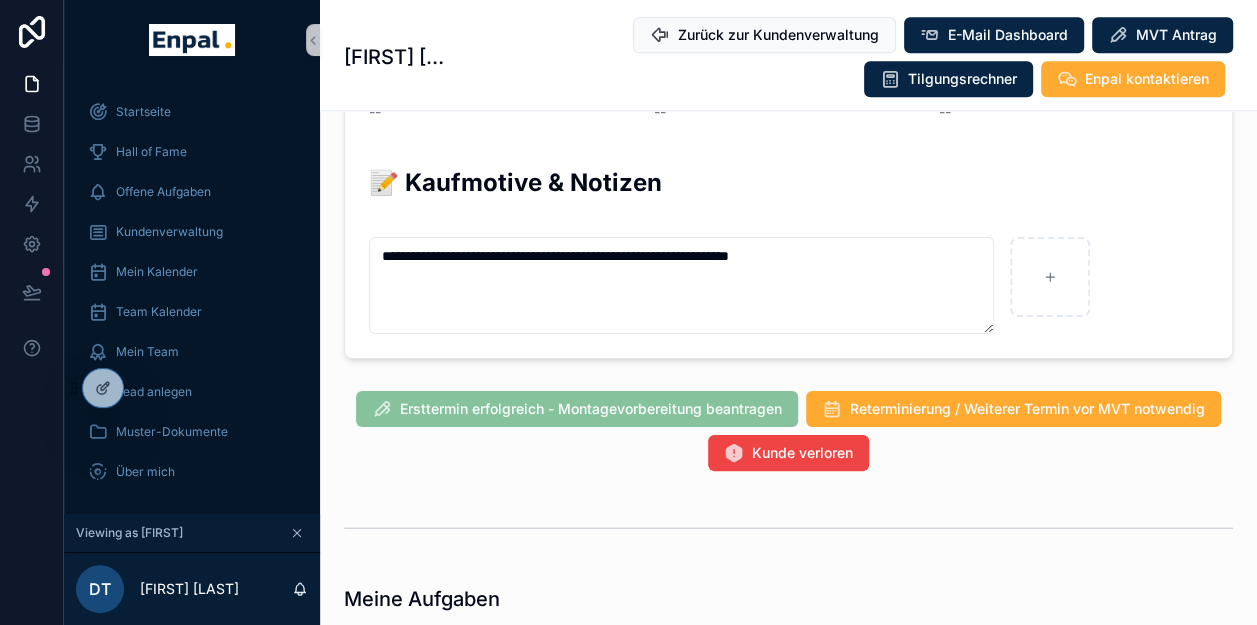scroll, scrollTop: 1289, scrollLeft: 0, axis: vertical 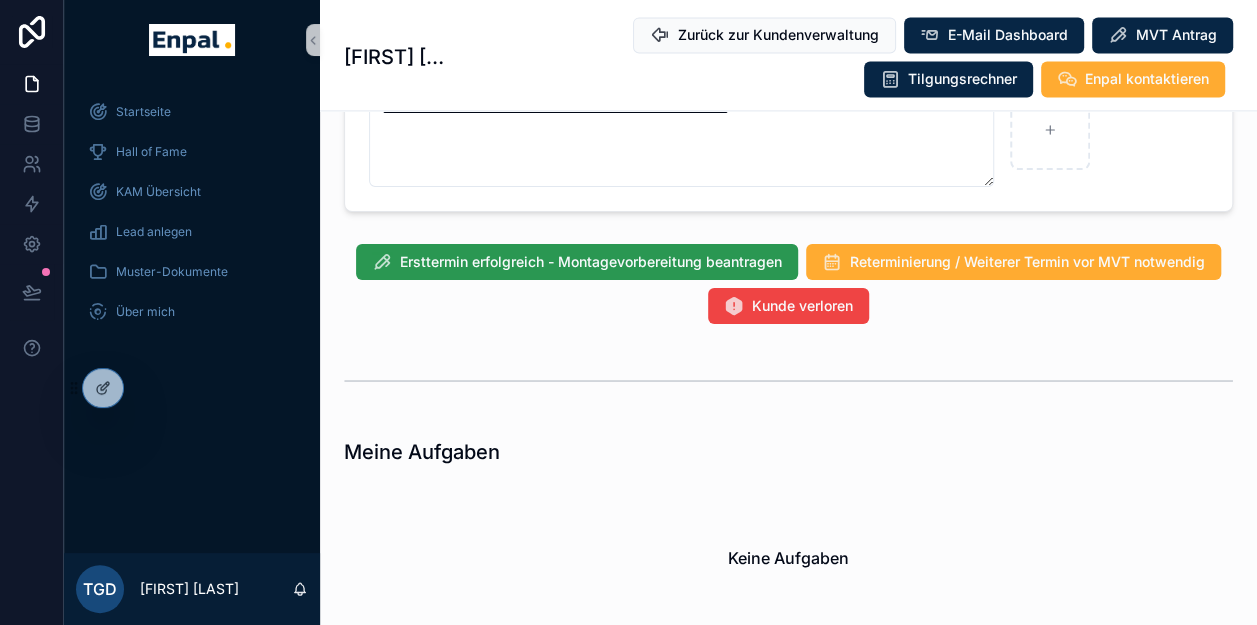 click on "Ersttermin erfolgreich - Montagevorbereitung beantragen" at bounding box center (577, 262) 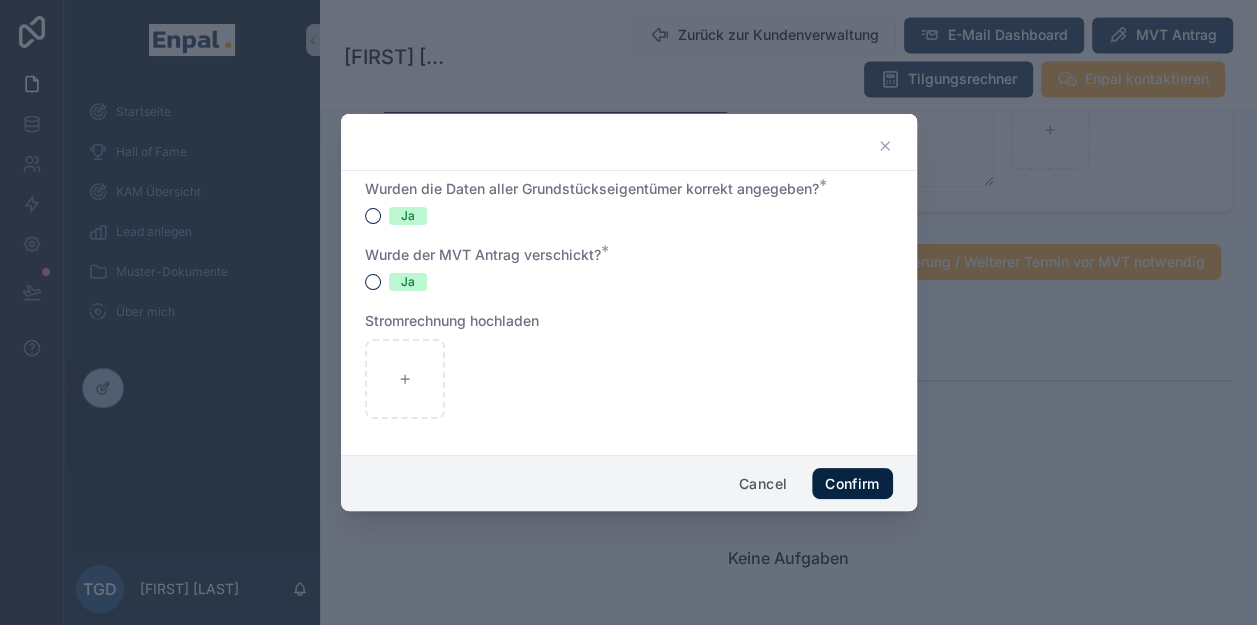 click on "Ja" at bounding box center (629, 216) 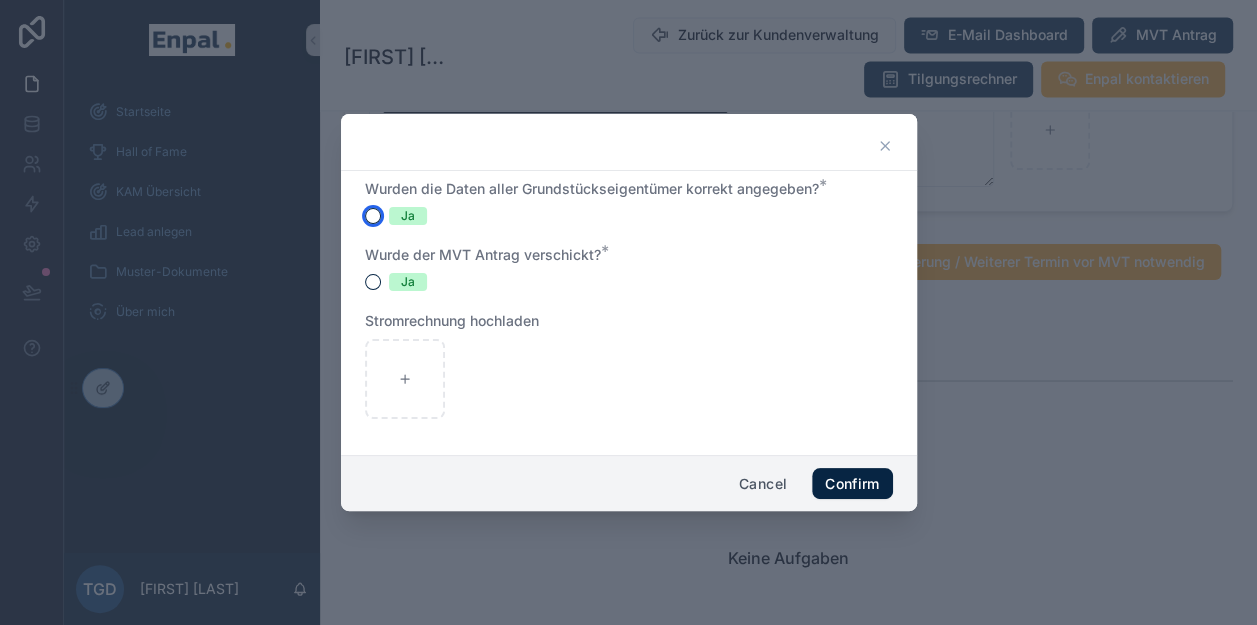 click on "Ja" at bounding box center [373, 216] 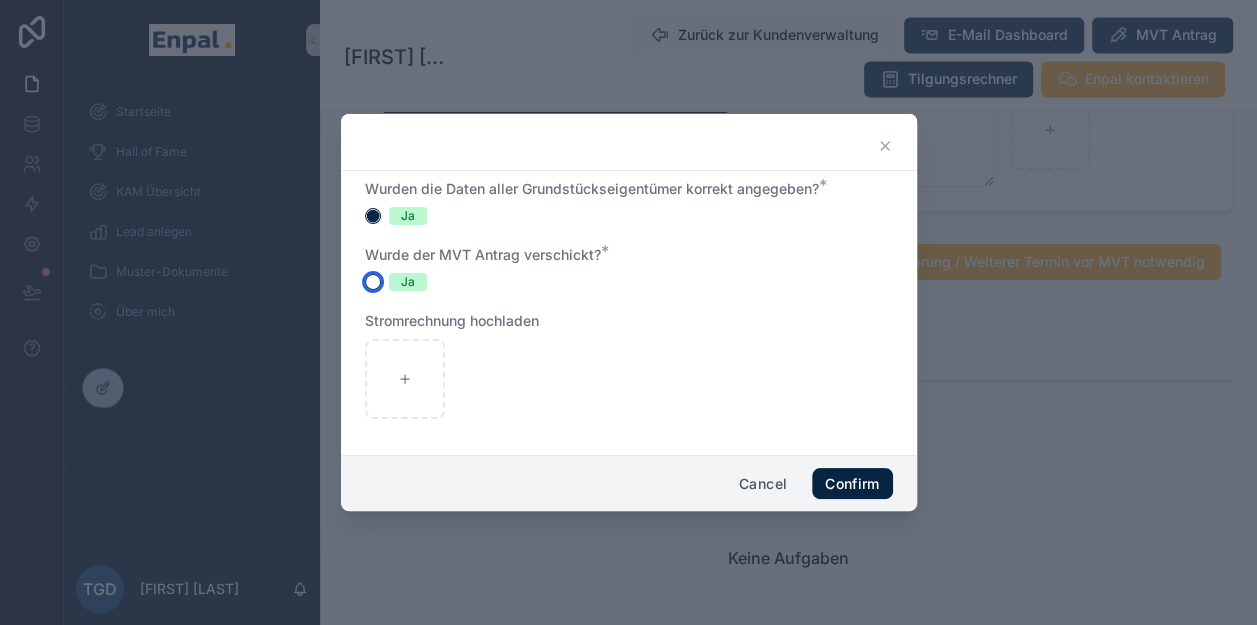 click on "Ja" at bounding box center [373, 282] 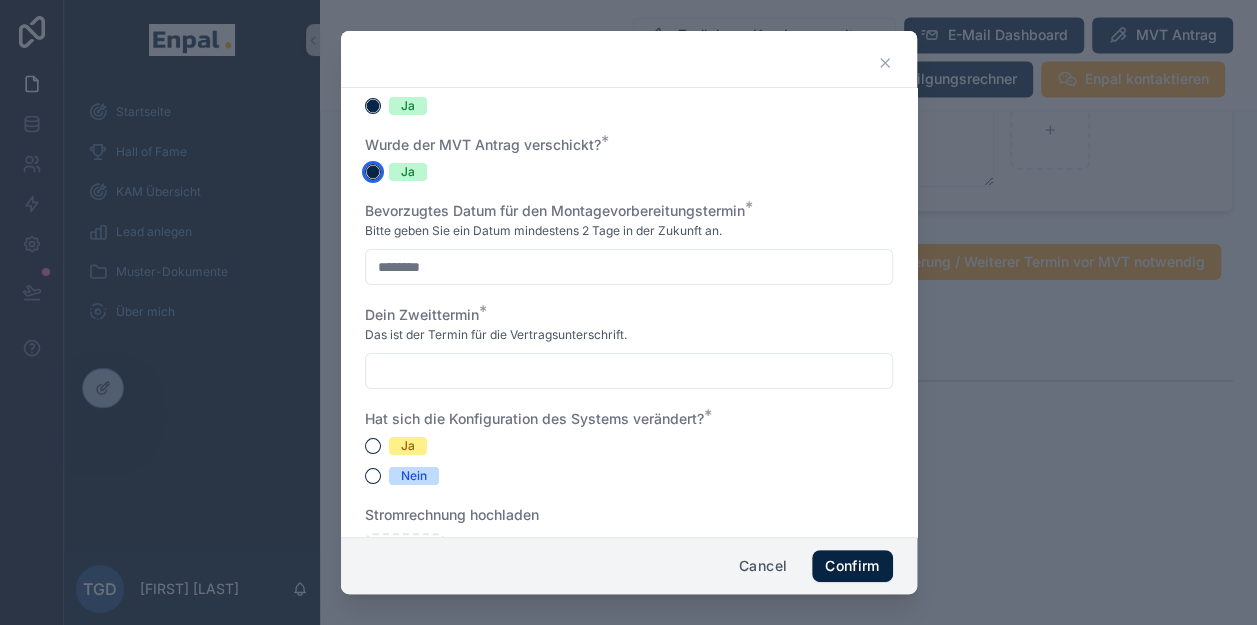 scroll, scrollTop: 28, scrollLeft: 0, axis: vertical 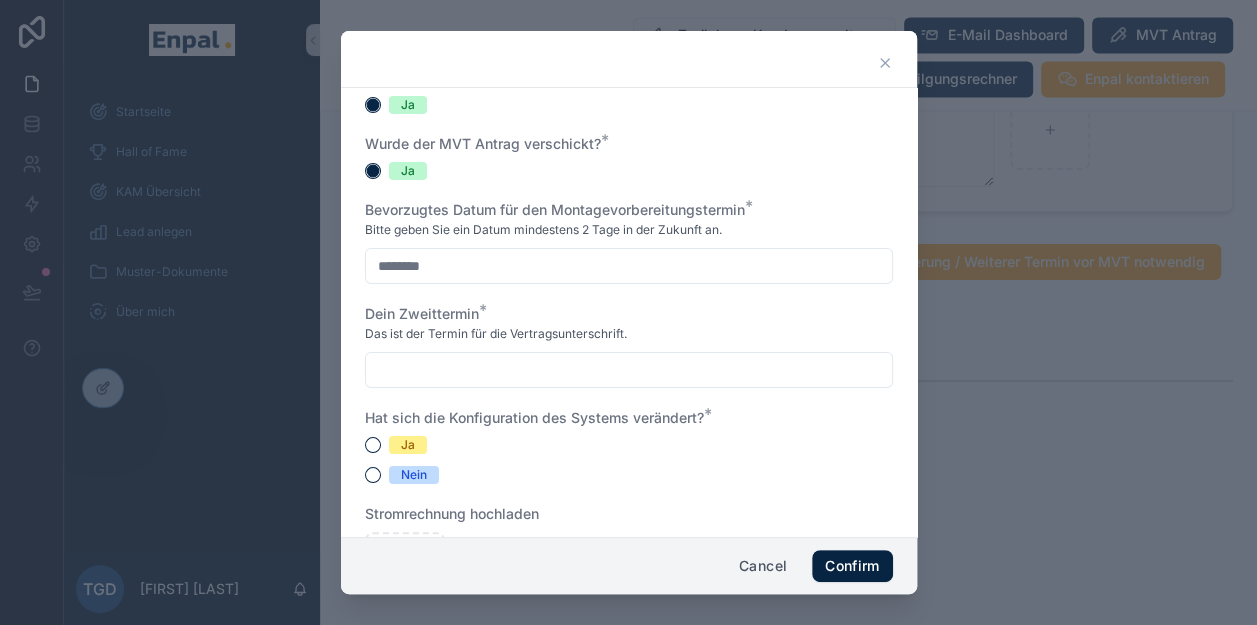 click on "********" at bounding box center [629, 266] 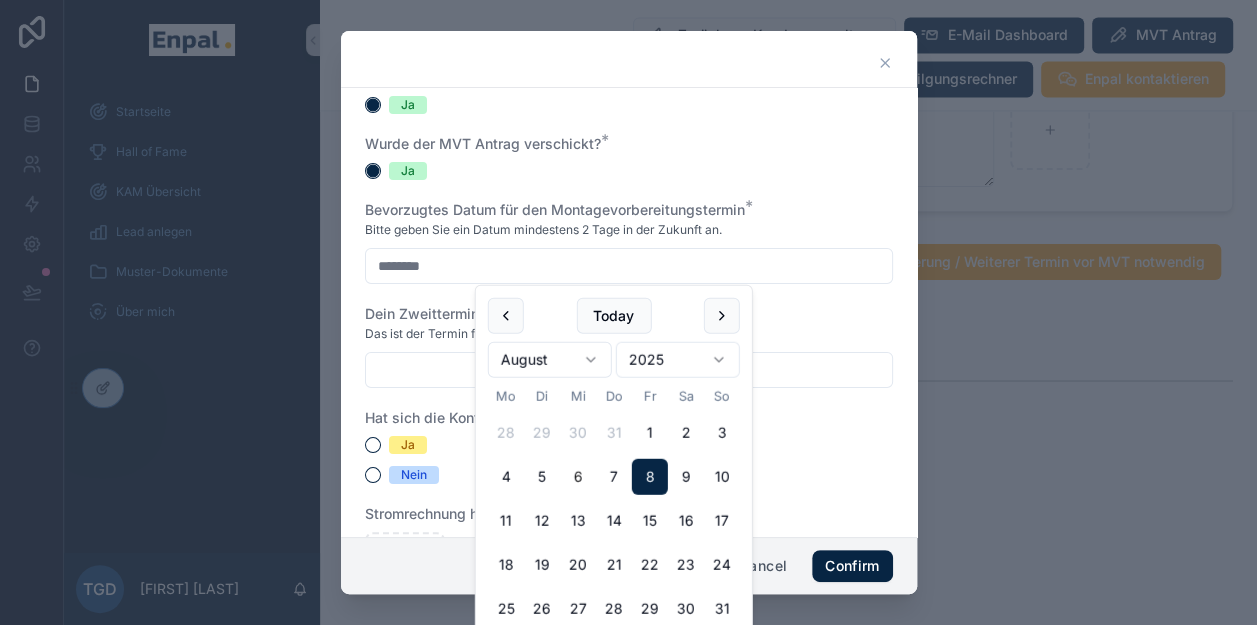 click on "********" at bounding box center (629, 266) 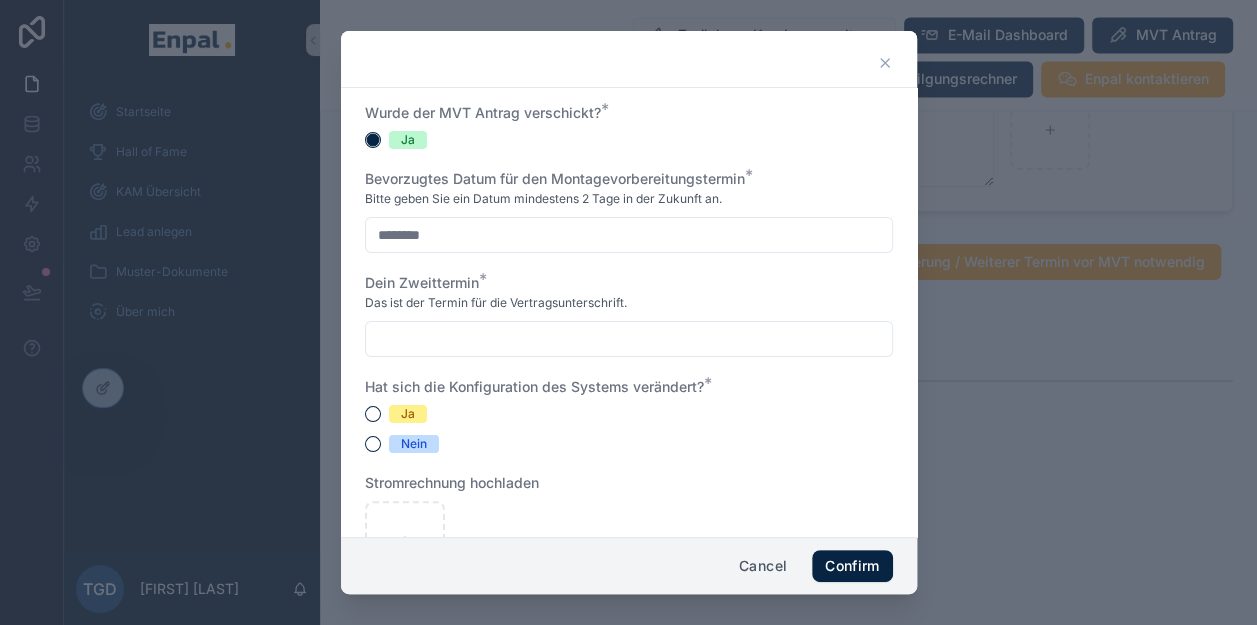 scroll, scrollTop: 124, scrollLeft: 0, axis: vertical 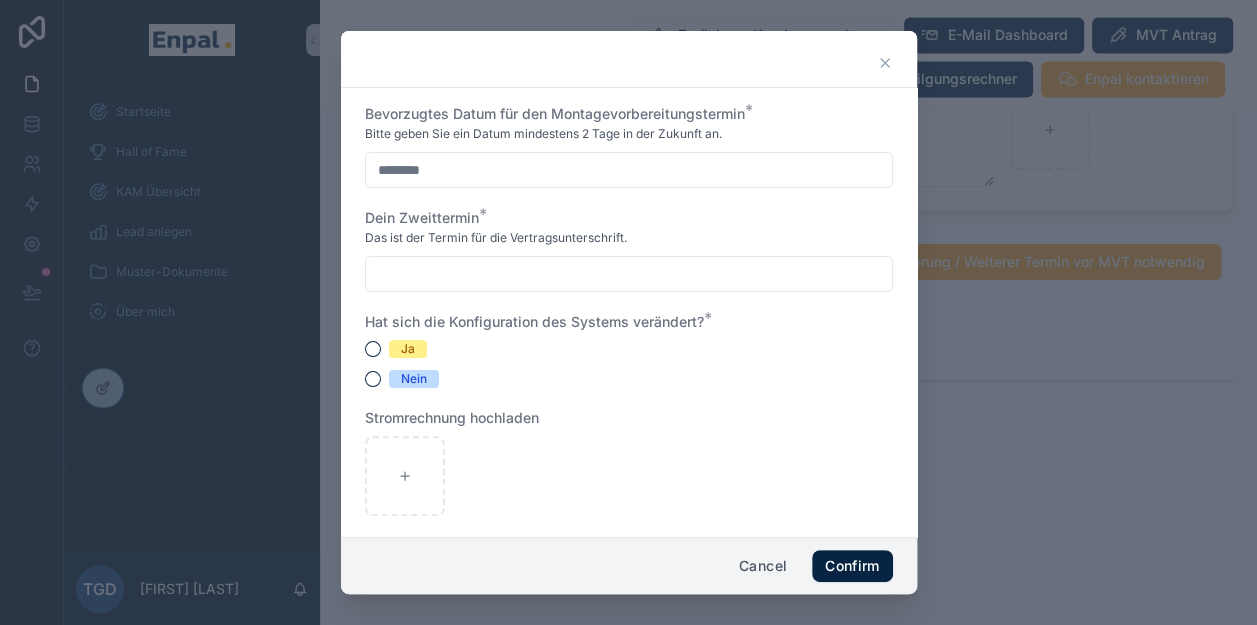 click at bounding box center [629, 274] 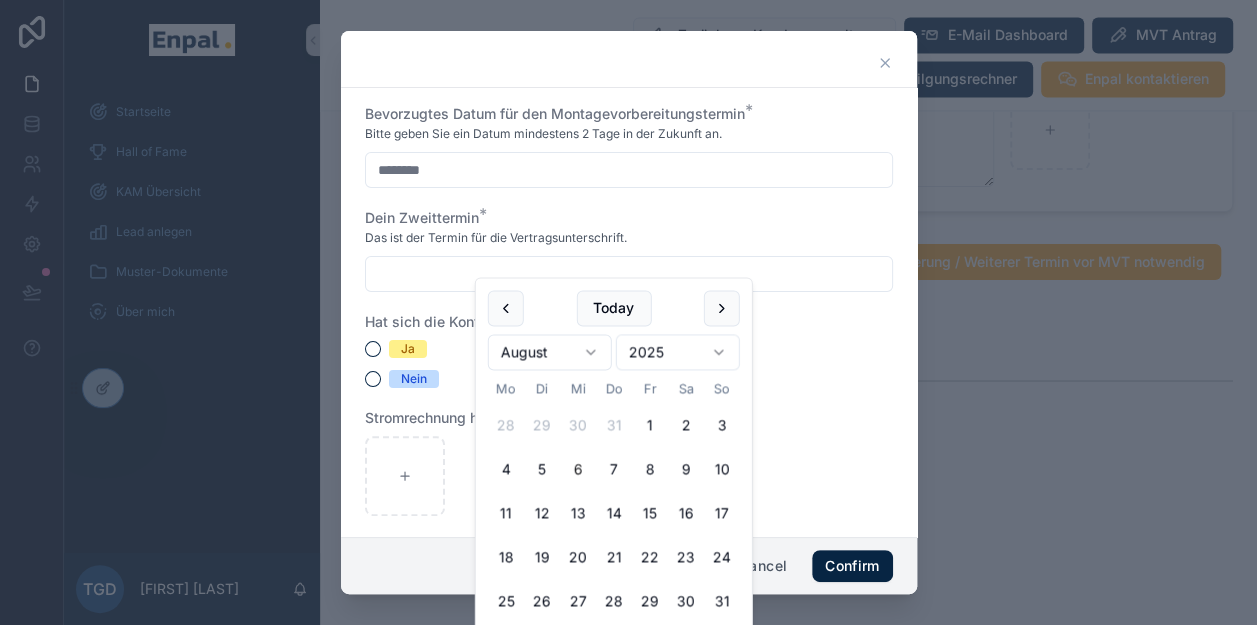 click on "Wurden die Daten aller Grundstückseigentümer korrekt angegeben? * Ja Wurde der MVT Antrag verschickt? * Ja Bevorzugtes Datum für den Montagevorbereitungstermin * Bitte geben Sie ein Datum mindestens 2 Tage in der Zukunft an. ******** Dein Zweittermin * Das ist der Termin für die Vertragsunterschrift. Hat sich die Konfiguration des Systems verändert? * Ja Nein Stromrechnung hochladen" at bounding box center (629, 312) 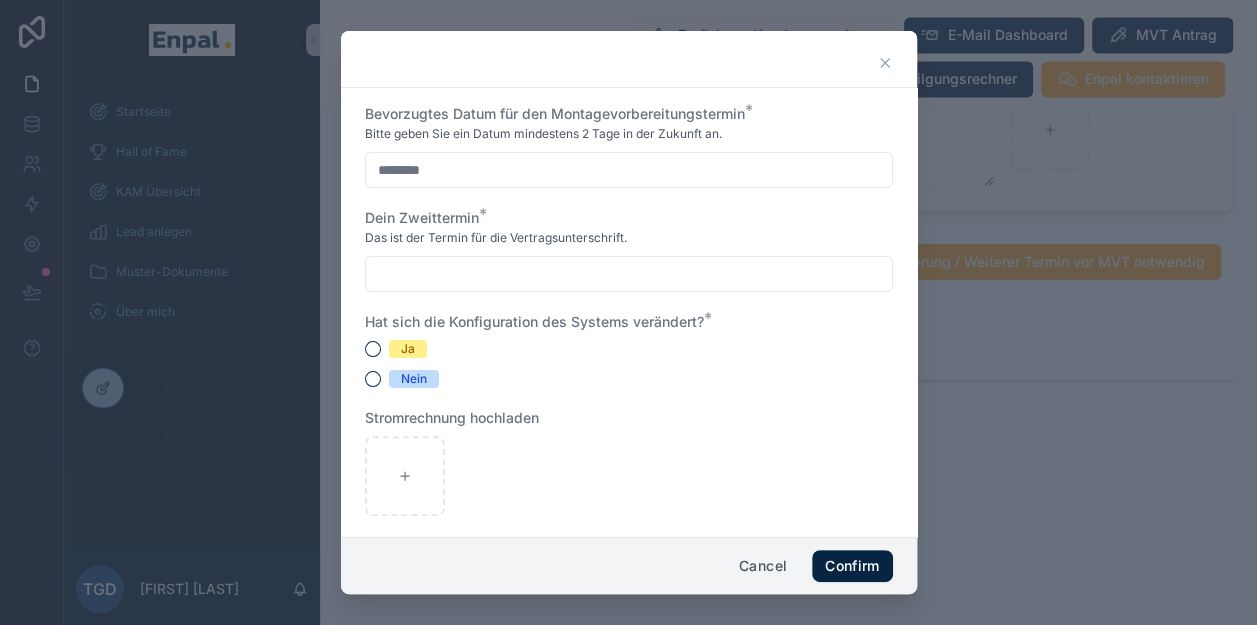scroll, scrollTop: 30, scrollLeft: 0, axis: vertical 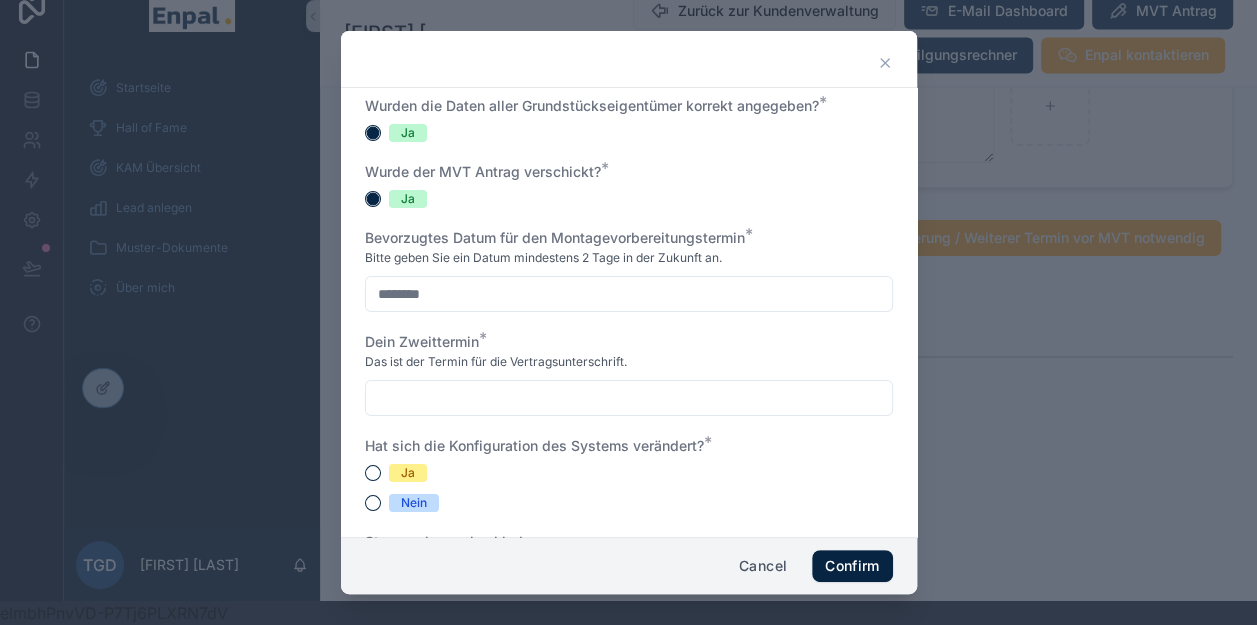 click on "********" at bounding box center [629, 294] 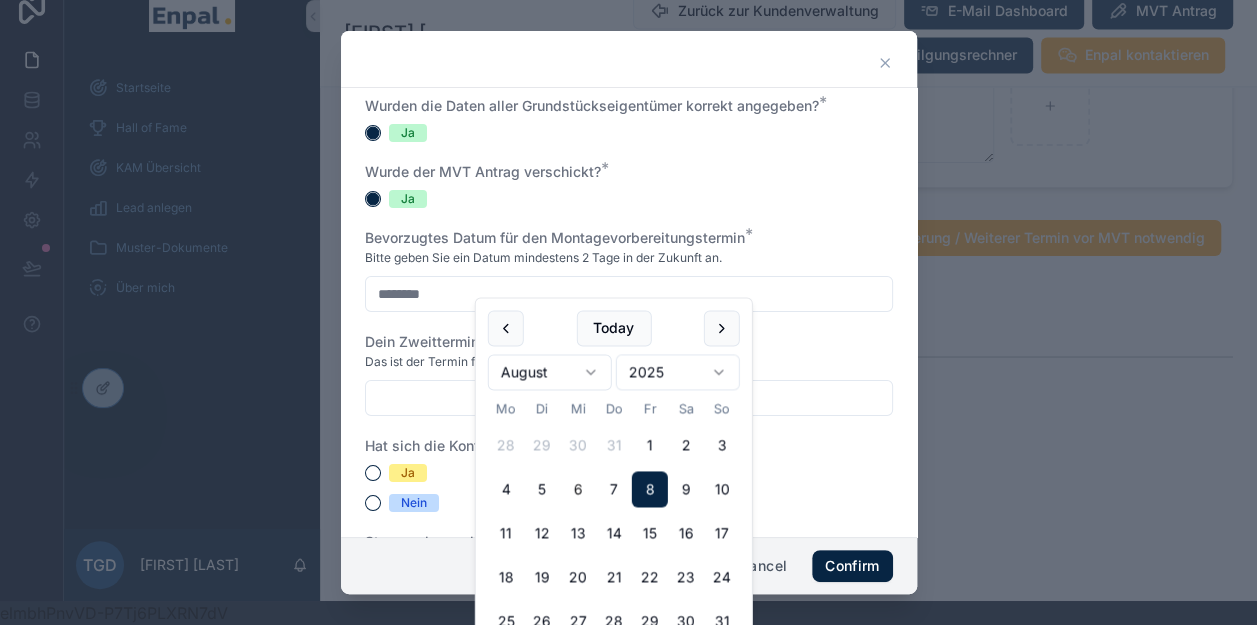 click on "********" at bounding box center [629, 294] 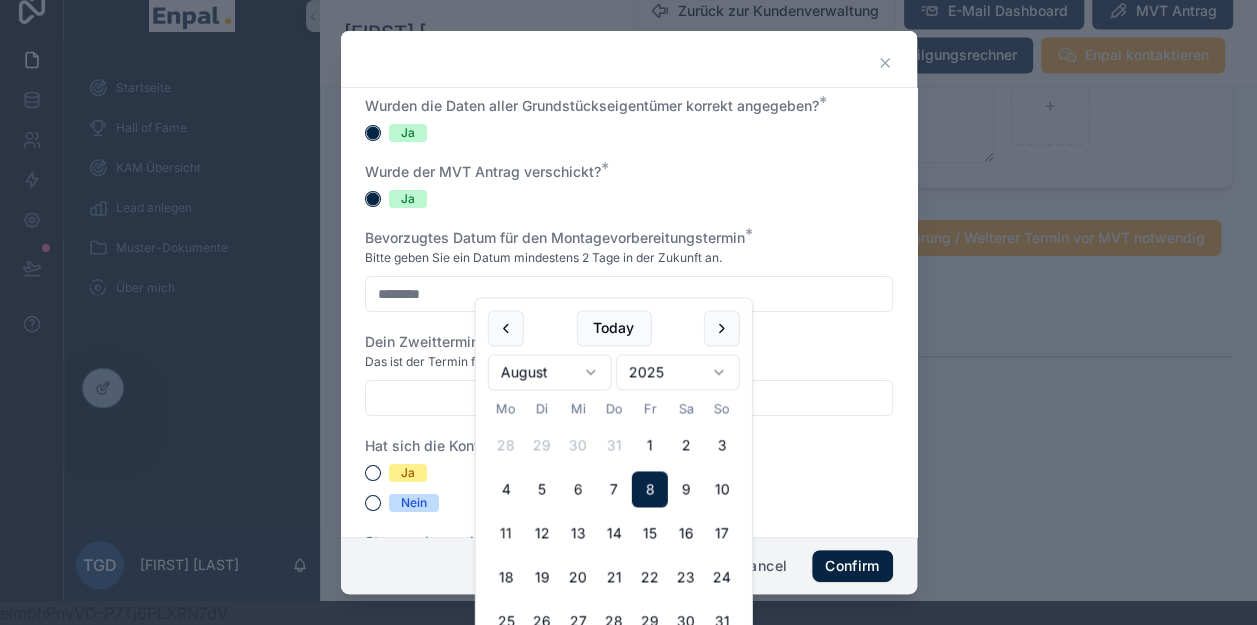 click on "11" at bounding box center [506, 534] 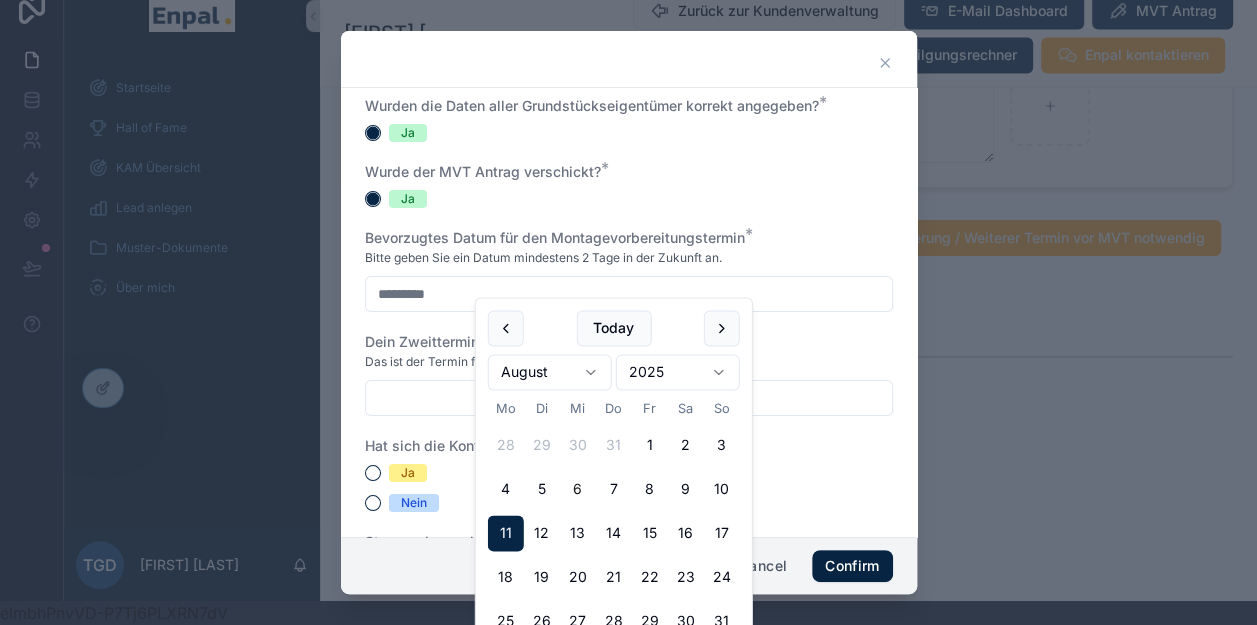 click on "Das ist der Termin für die Vertragsunterschrift." at bounding box center (496, 362) 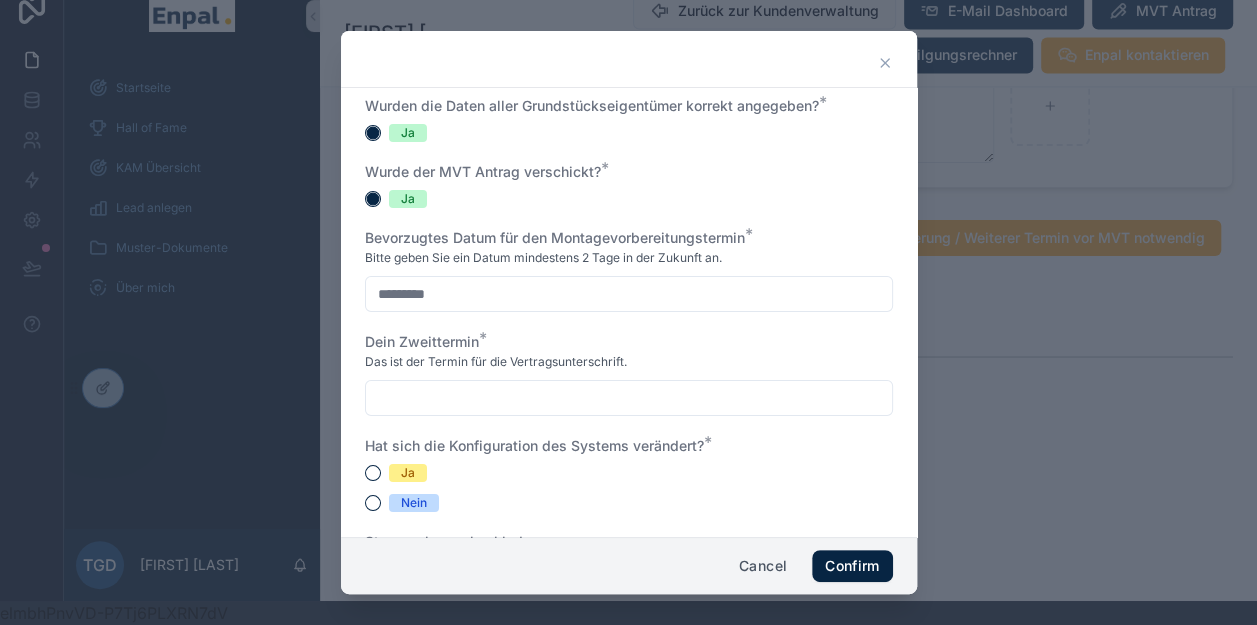 click on "*********" at bounding box center (629, 294) 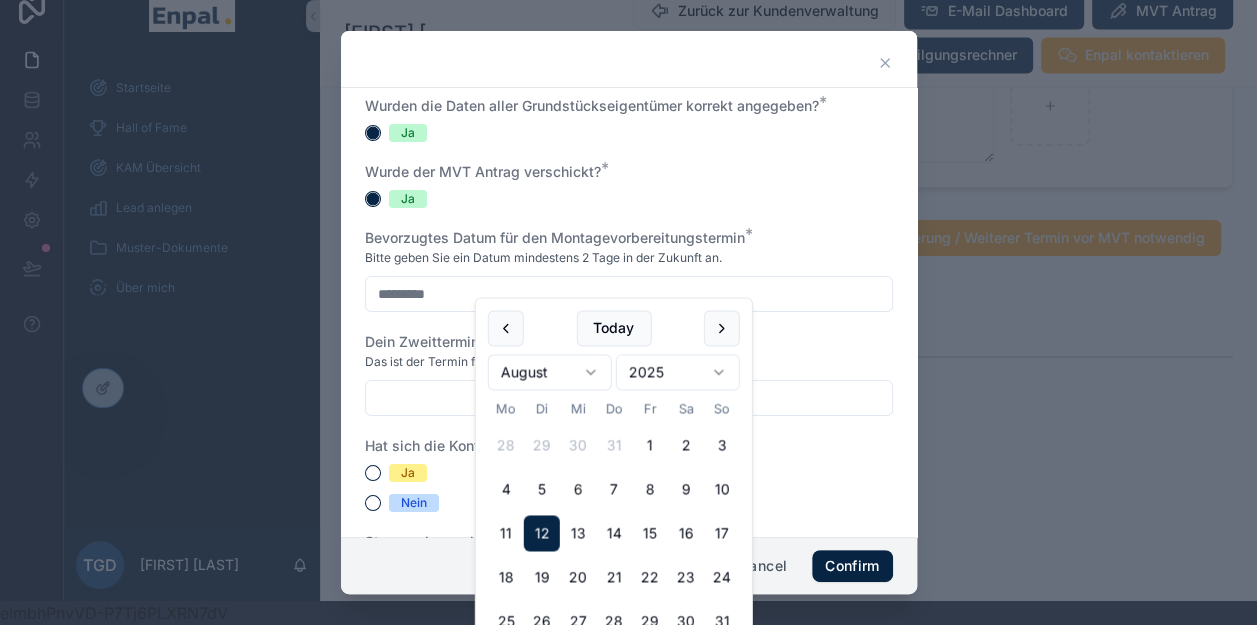 type on "*********" 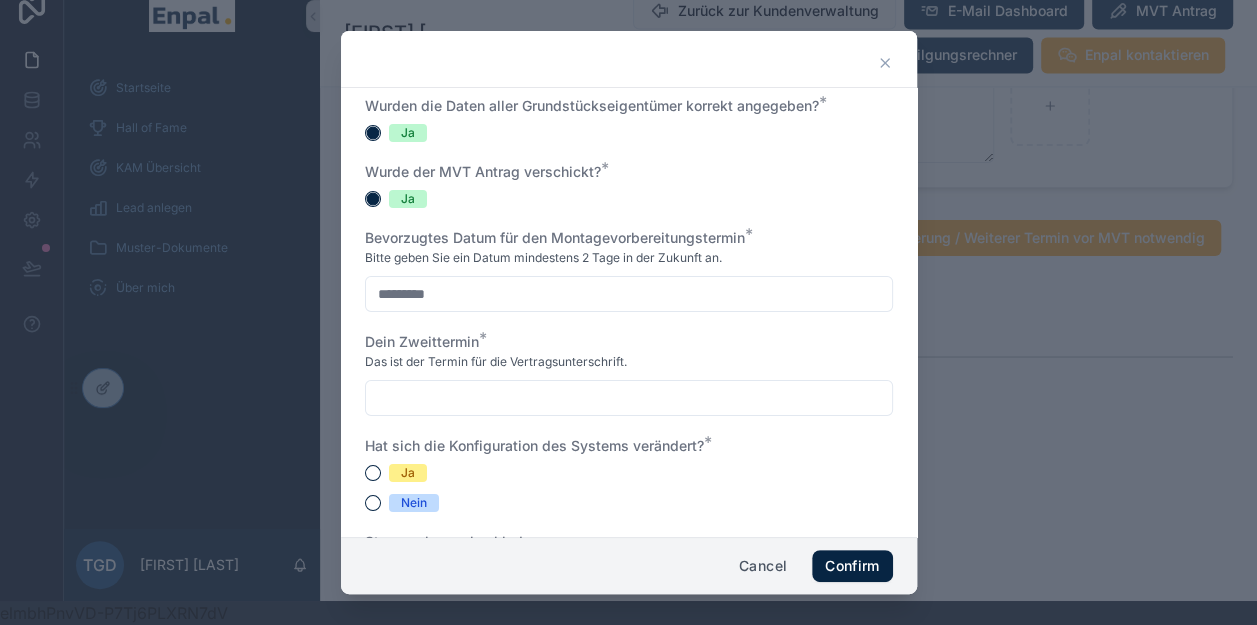 click at bounding box center (629, 398) 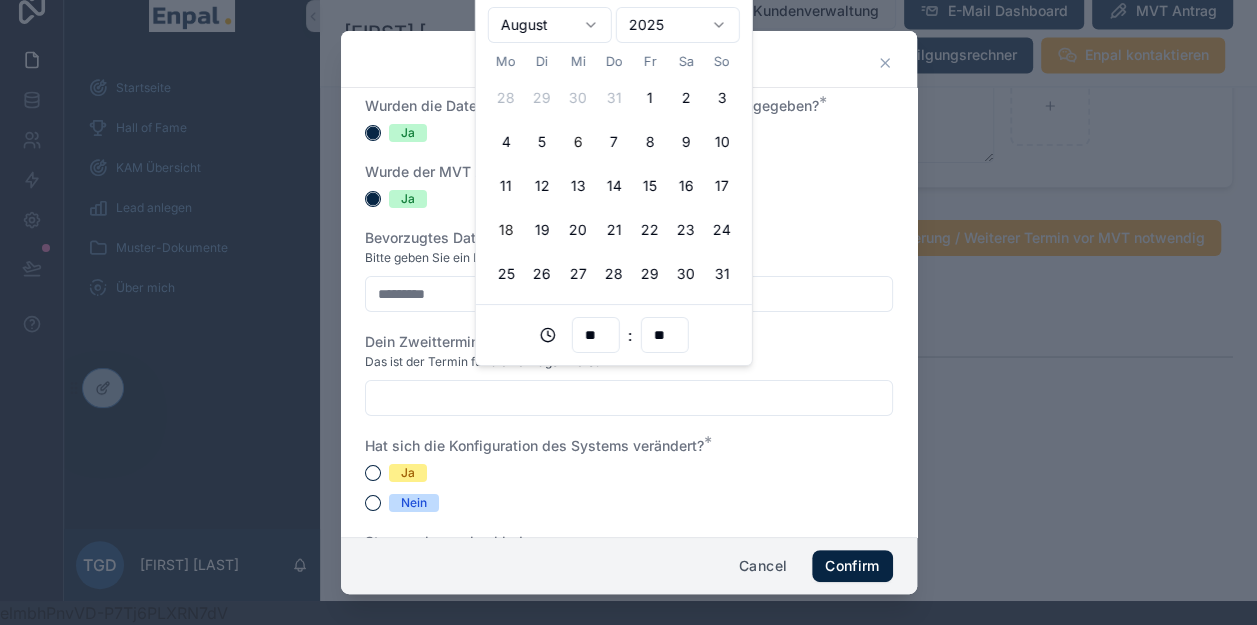 click on "18" at bounding box center [506, 230] 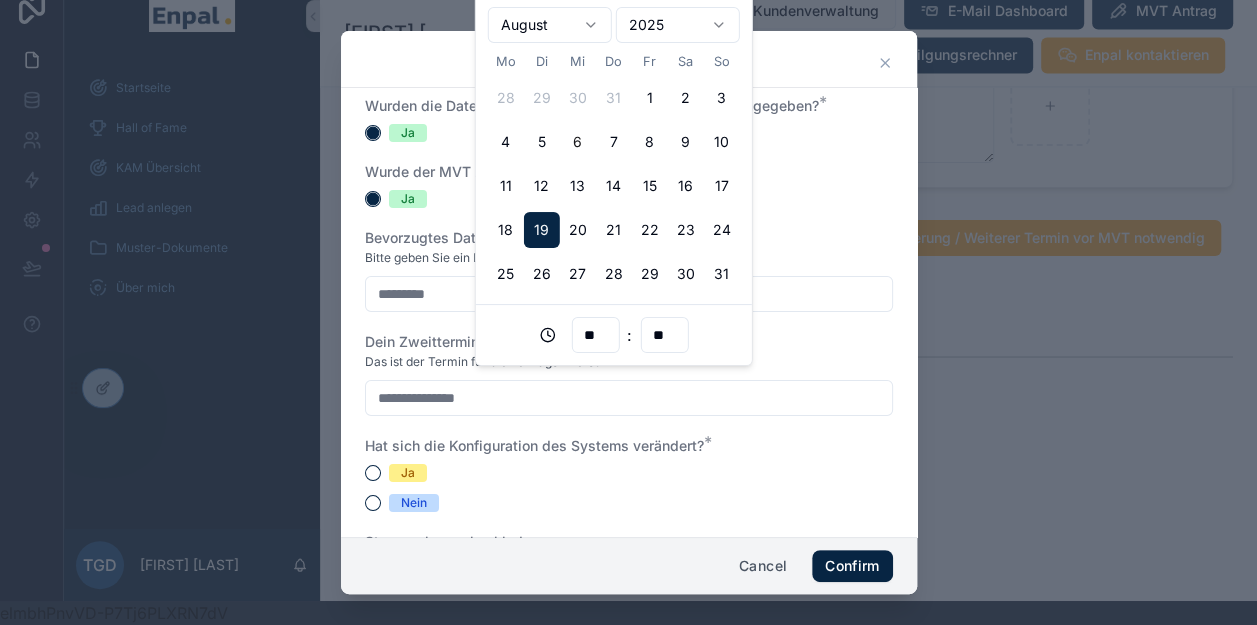 click on "**********" at bounding box center (629, 398) 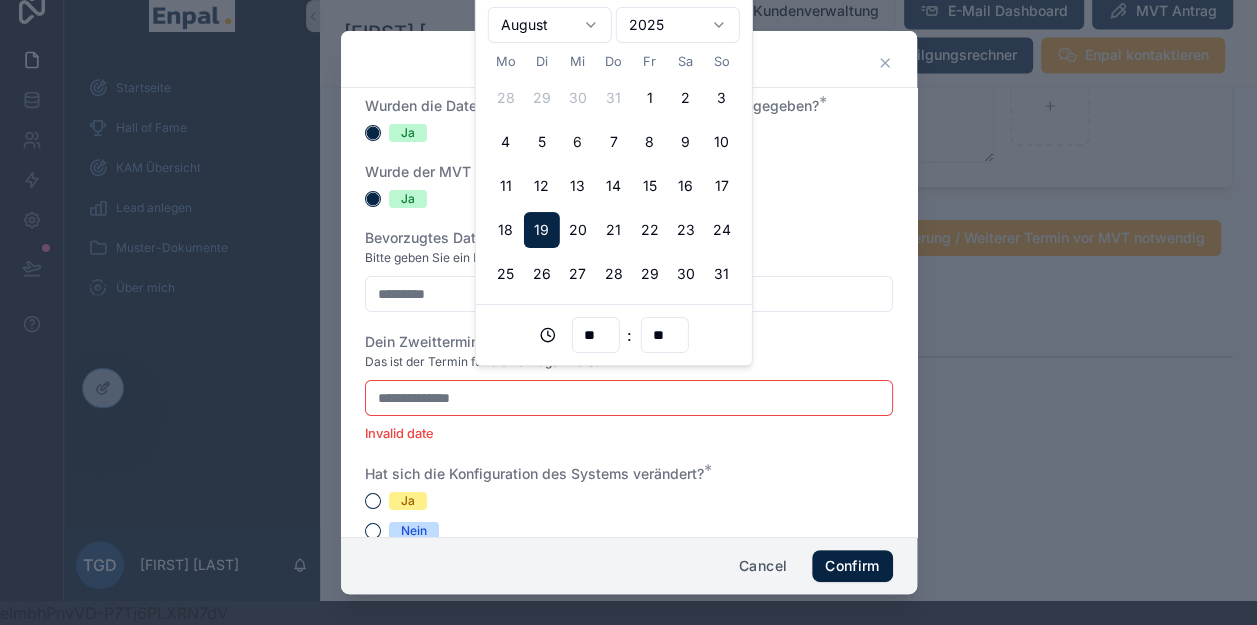 type on "**********" 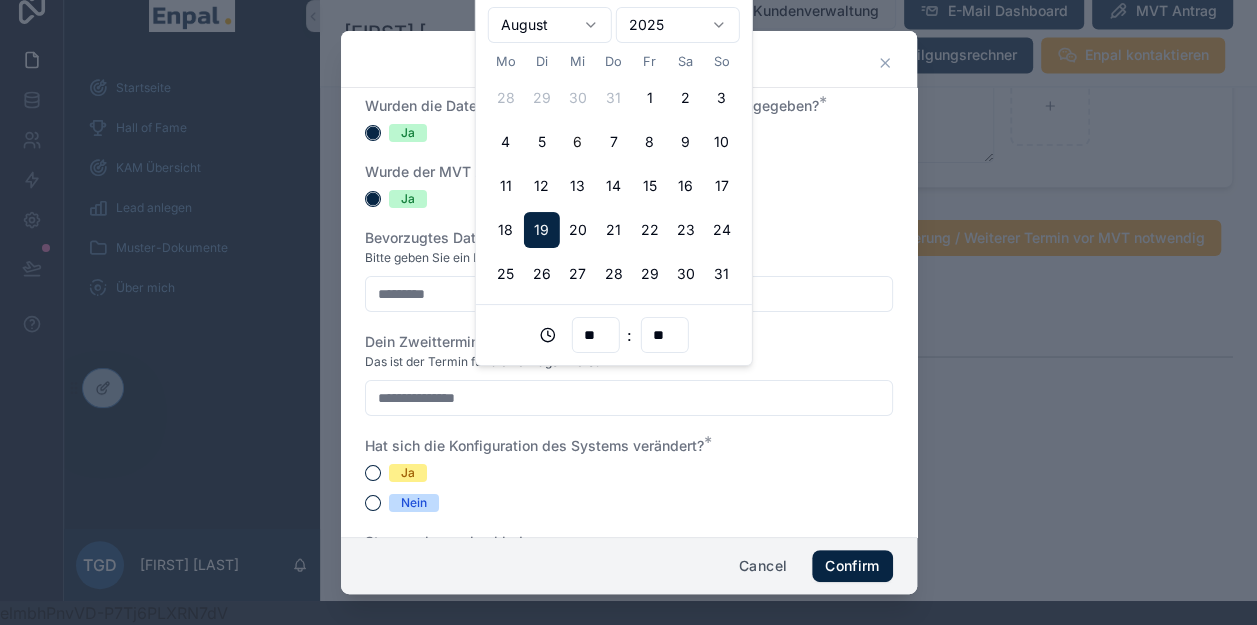 type on "**" 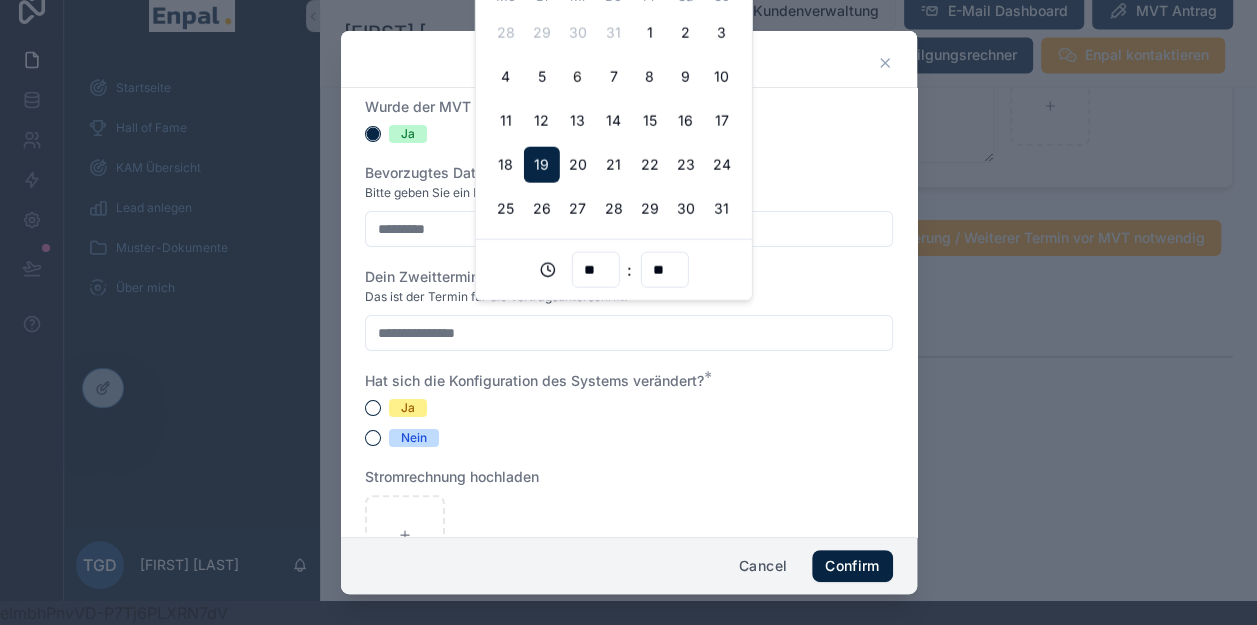 type on "**********" 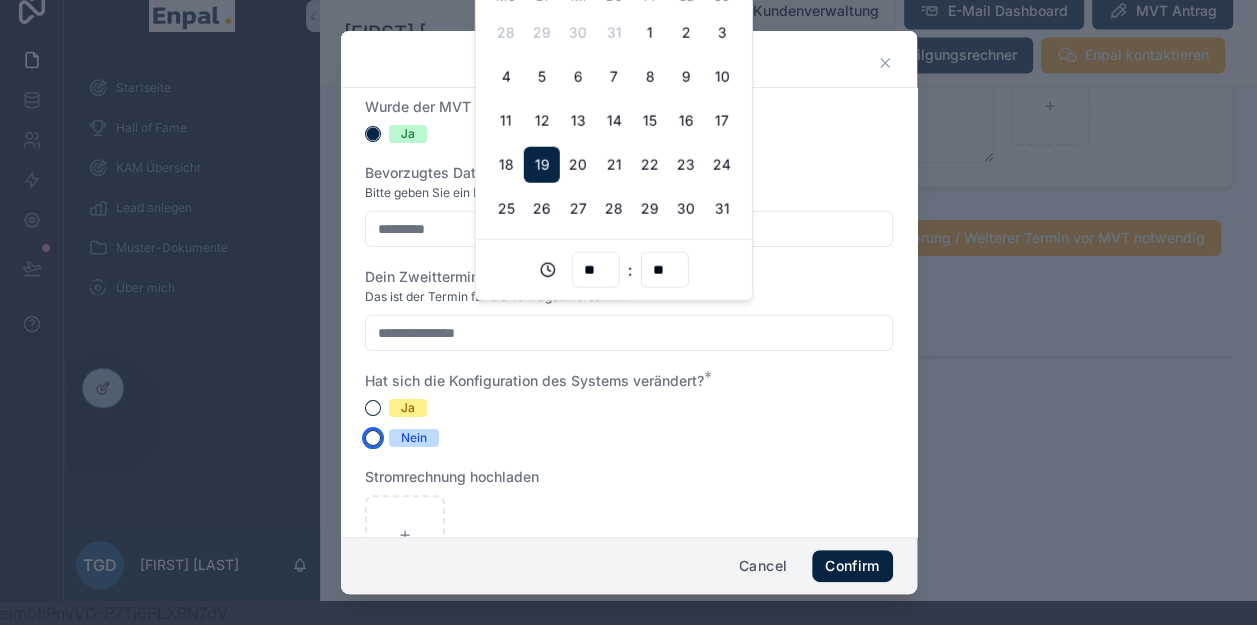 click on "Nein" at bounding box center [373, 438] 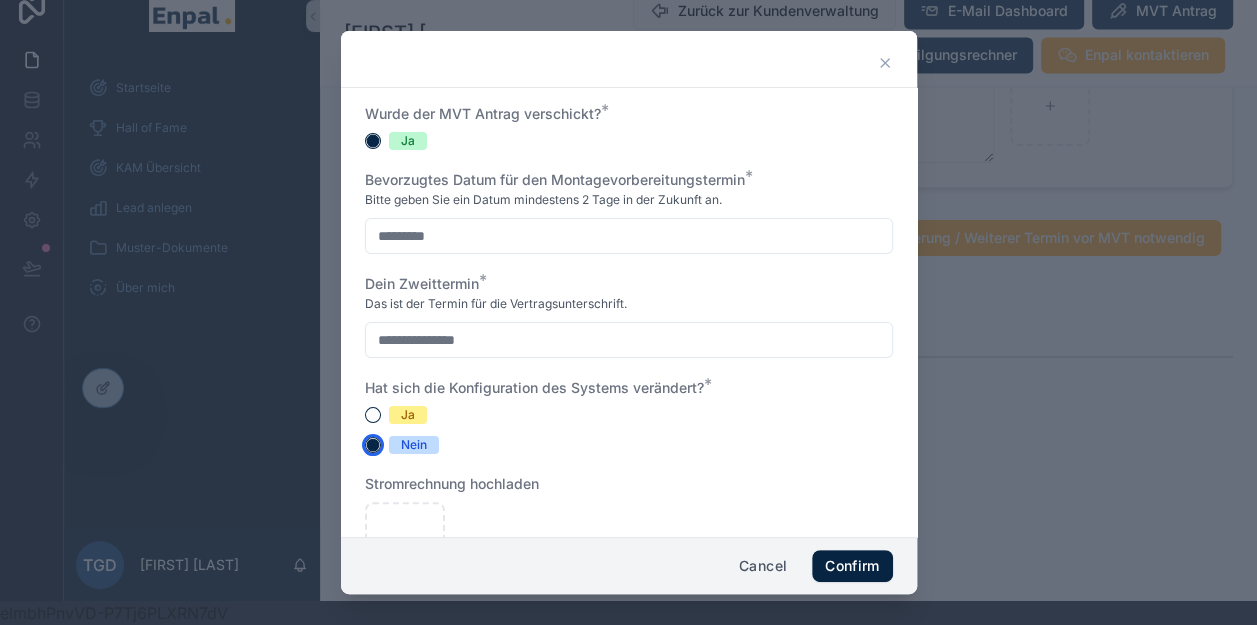 scroll, scrollTop: 124, scrollLeft: 0, axis: vertical 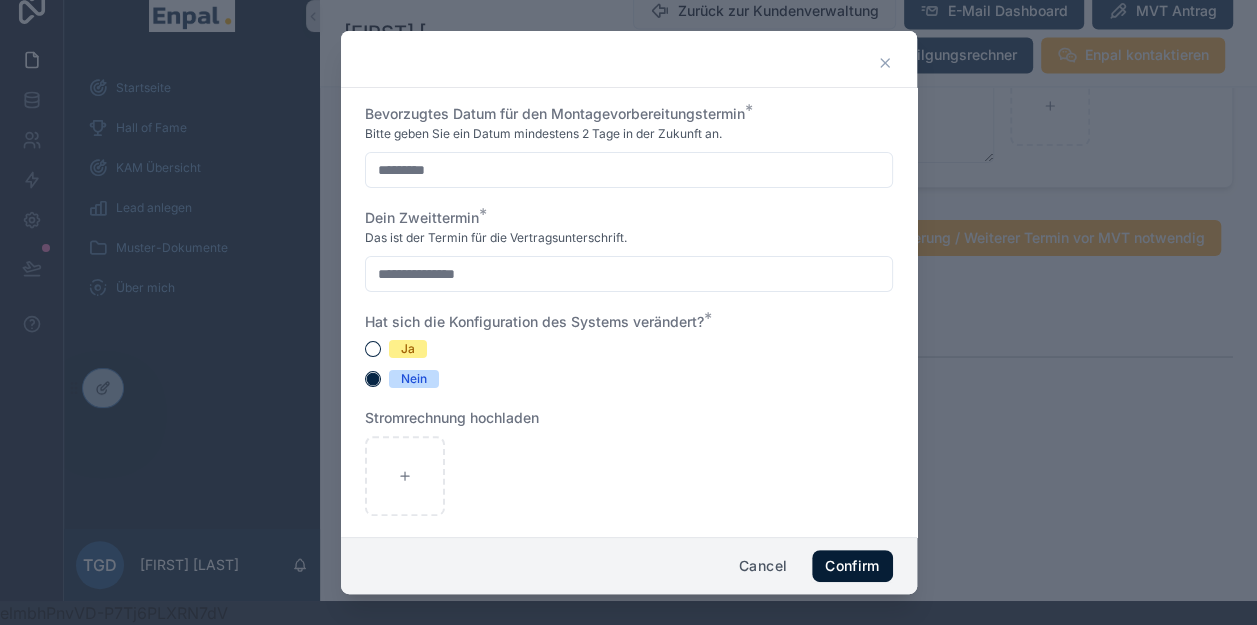 click on "Confirm" at bounding box center (852, 566) 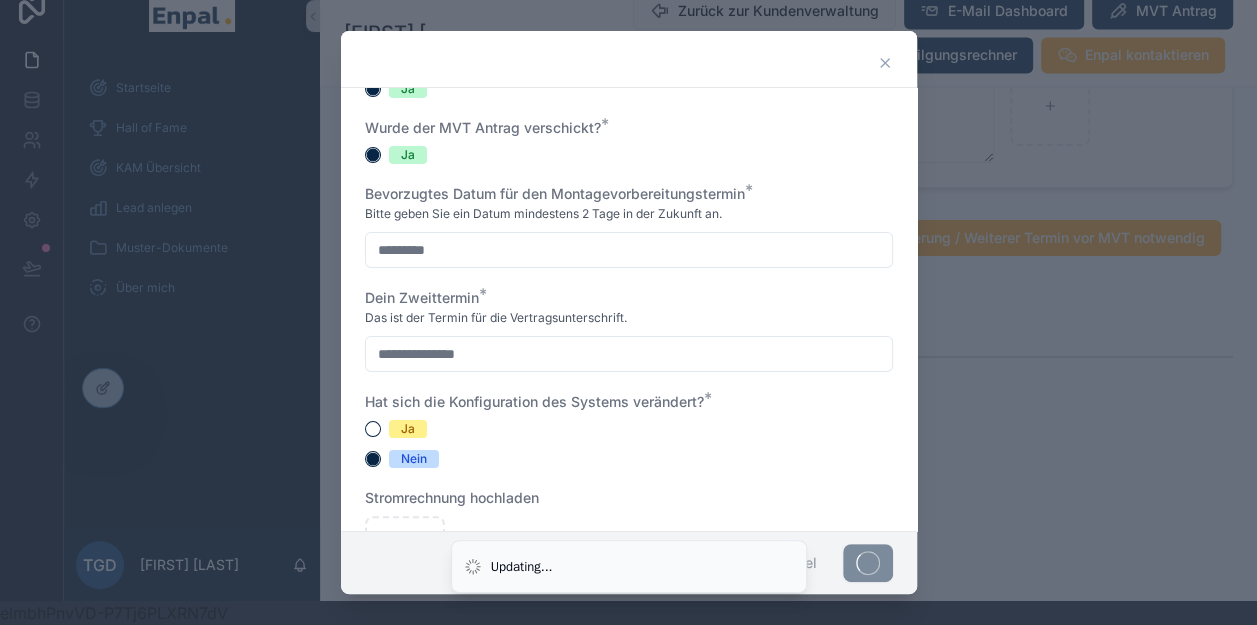 scroll, scrollTop: 32, scrollLeft: 0, axis: vertical 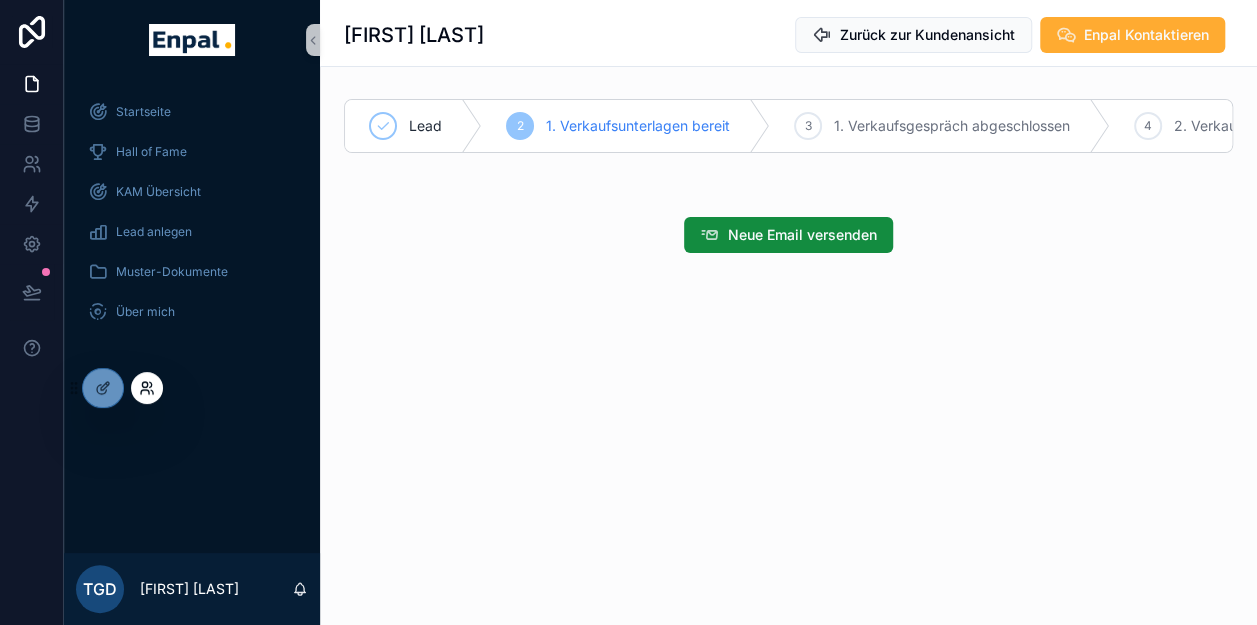 click 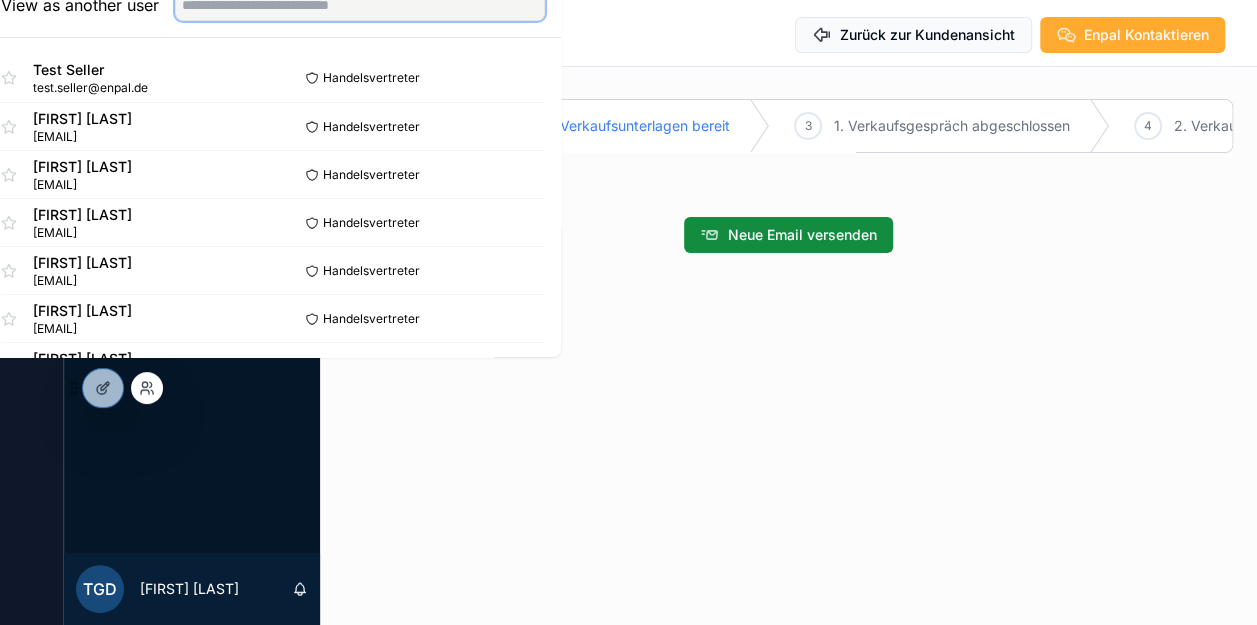 click at bounding box center (360, 5) 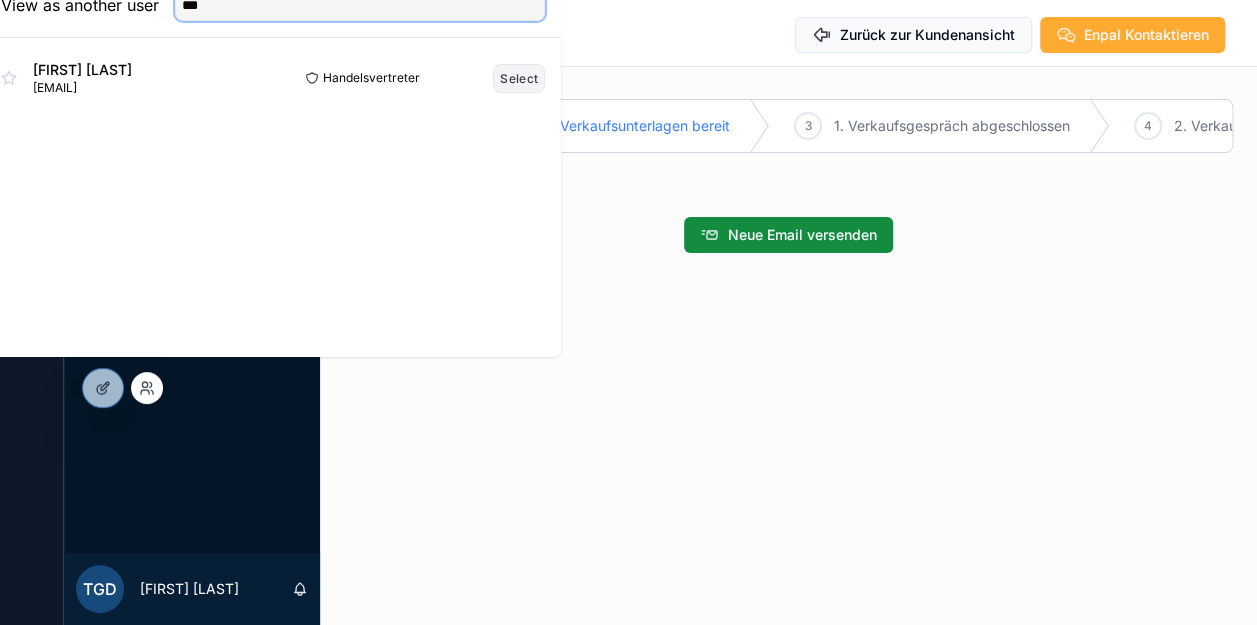 type on "***" 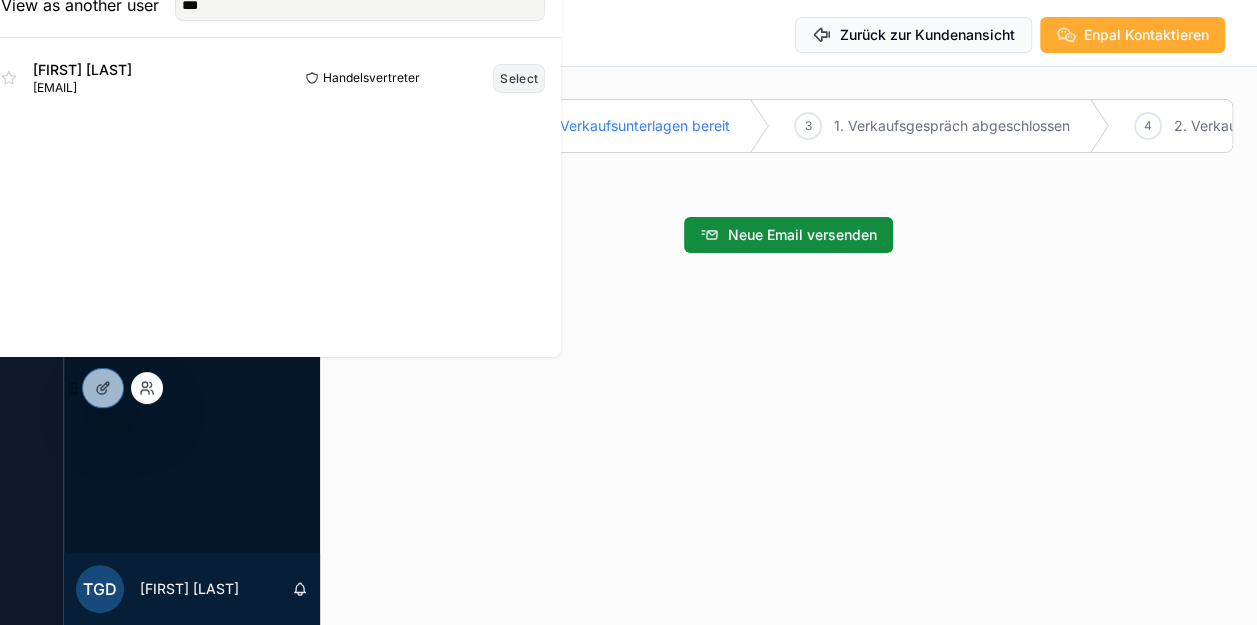 click on "Select" at bounding box center (519, 78) 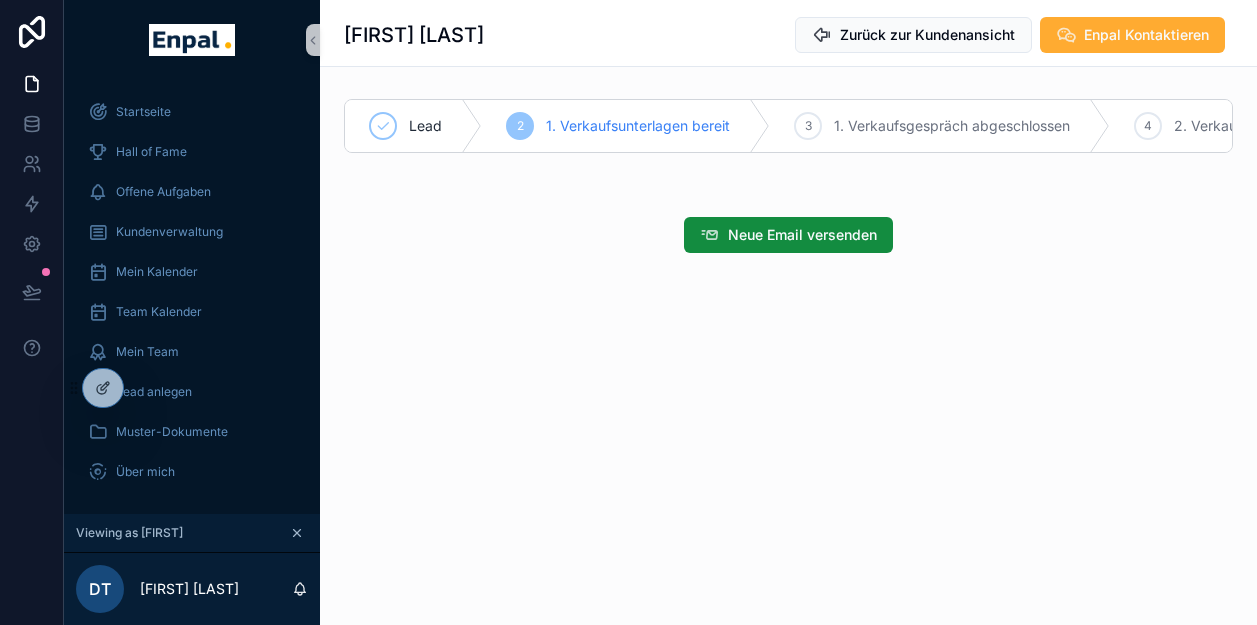 scroll, scrollTop: 0, scrollLeft: 0, axis: both 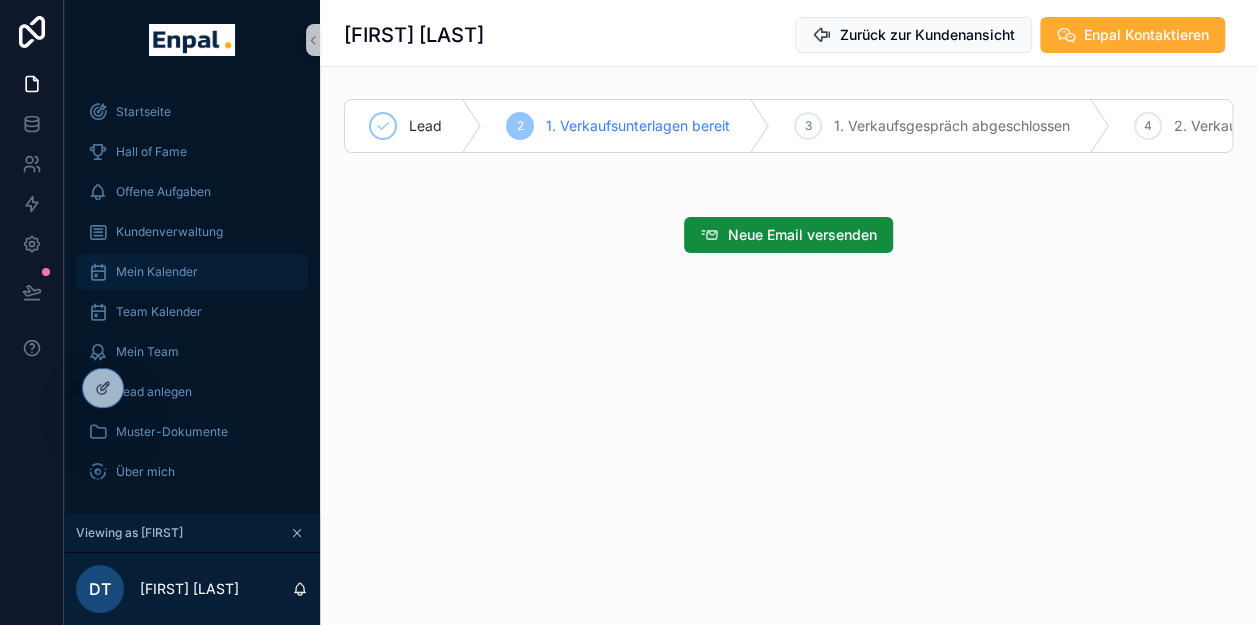 click on "Mein Kalender" at bounding box center (157, 272) 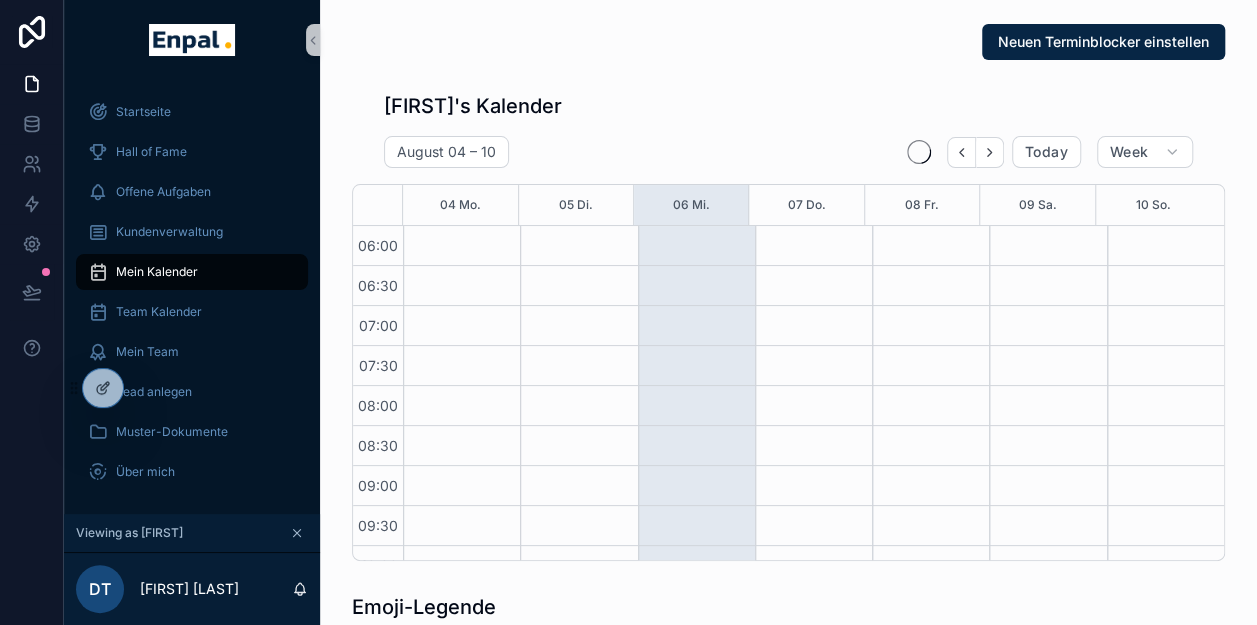 scroll, scrollTop: 480, scrollLeft: 0, axis: vertical 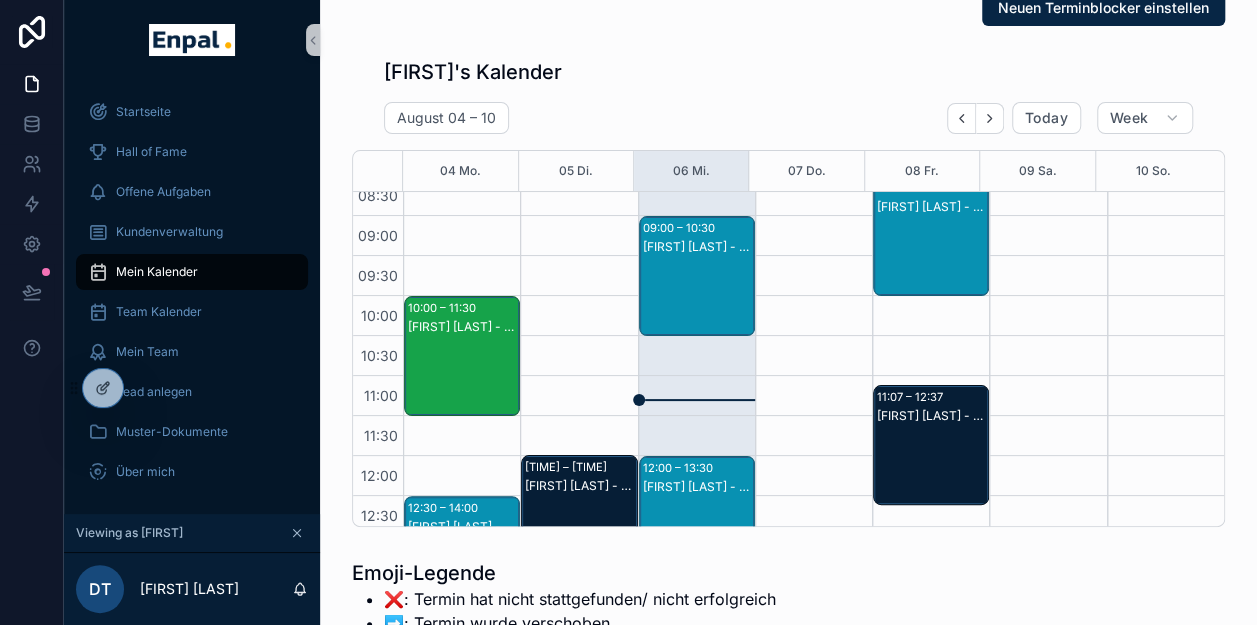 click on "⌛Ulrich Helwes - 1. VG" at bounding box center [698, 296] 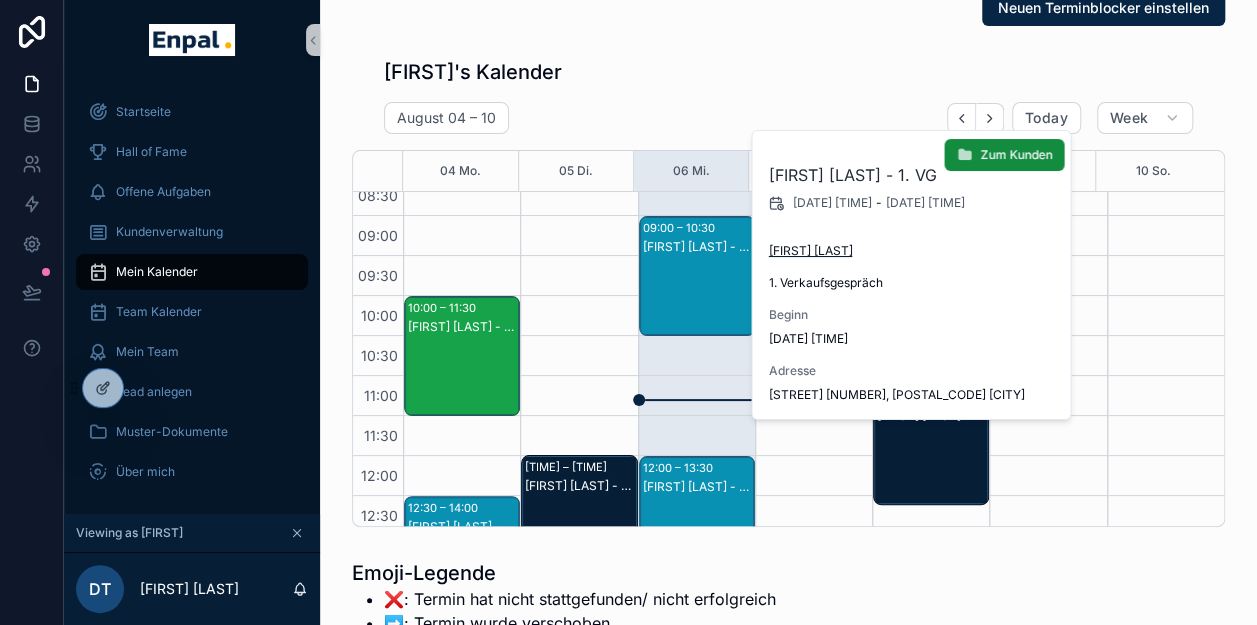 click on "[FIRST] [LAST]" at bounding box center (810, 251) 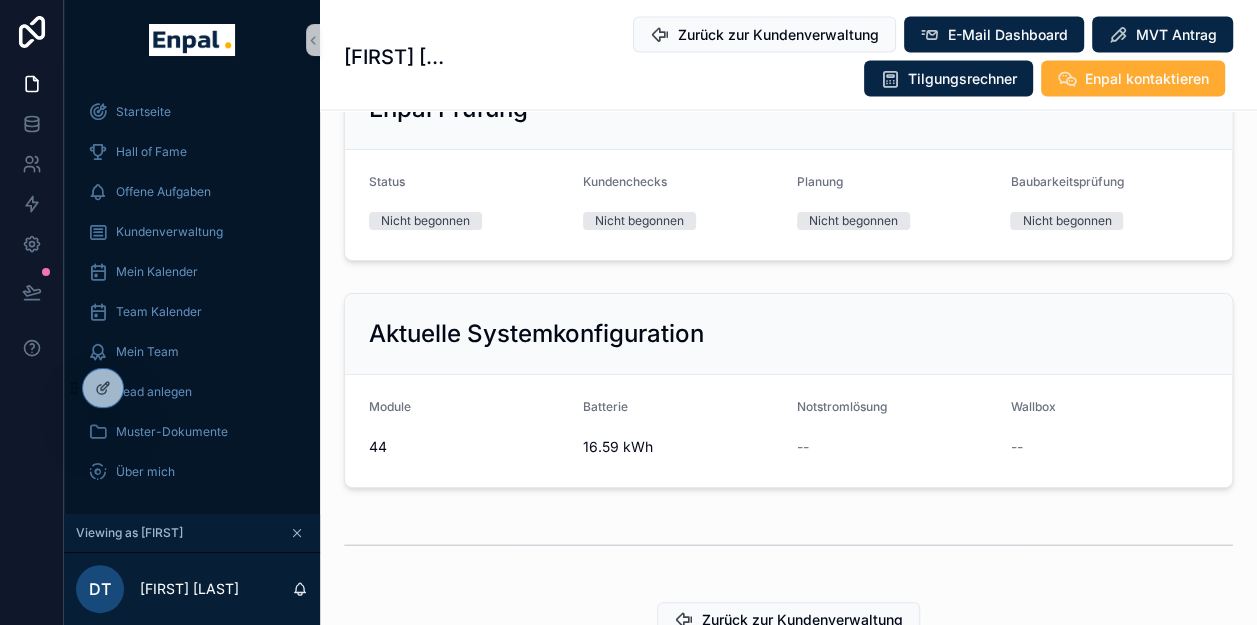 scroll, scrollTop: 2134, scrollLeft: 0, axis: vertical 